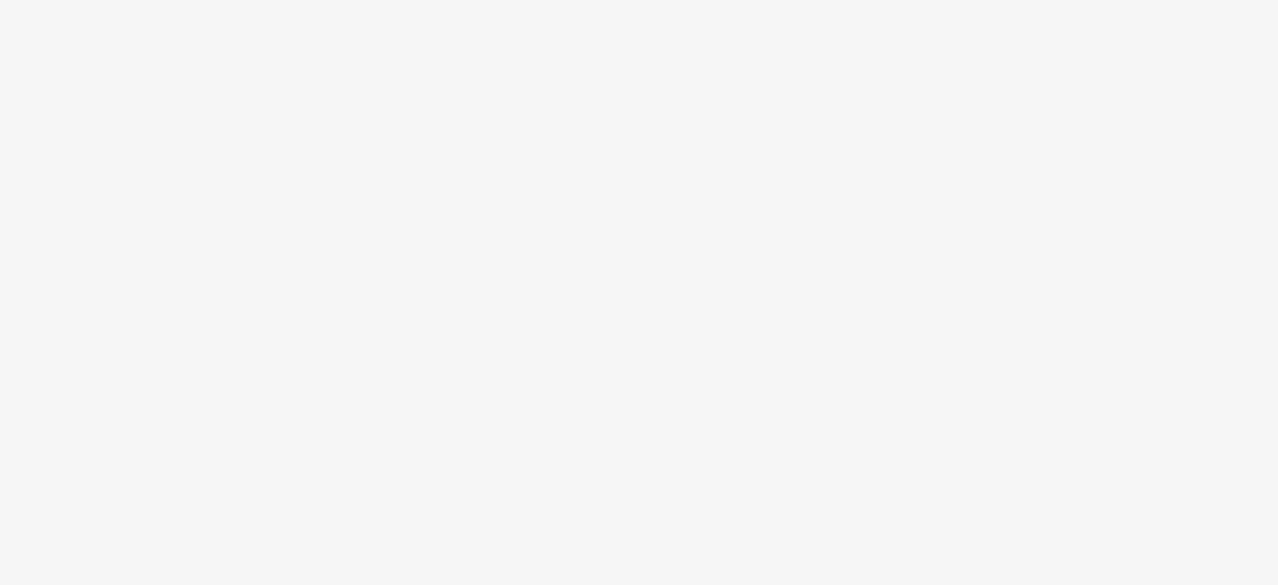 scroll, scrollTop: 0, scrollLeft: 0, axis: both 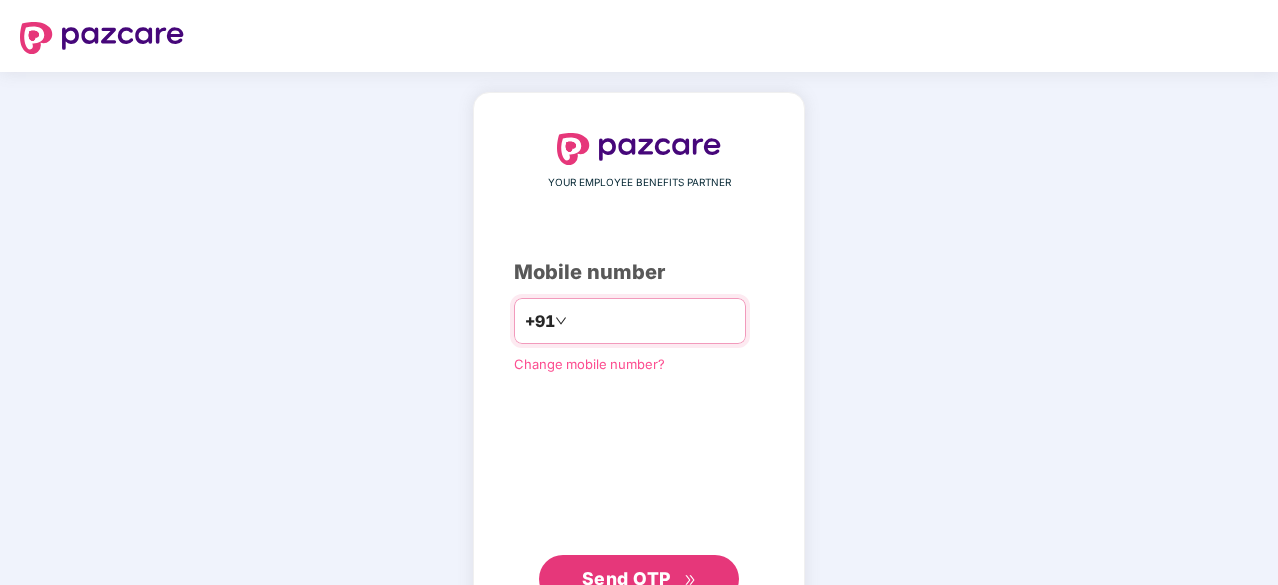 click at bounding box center [653, 321] 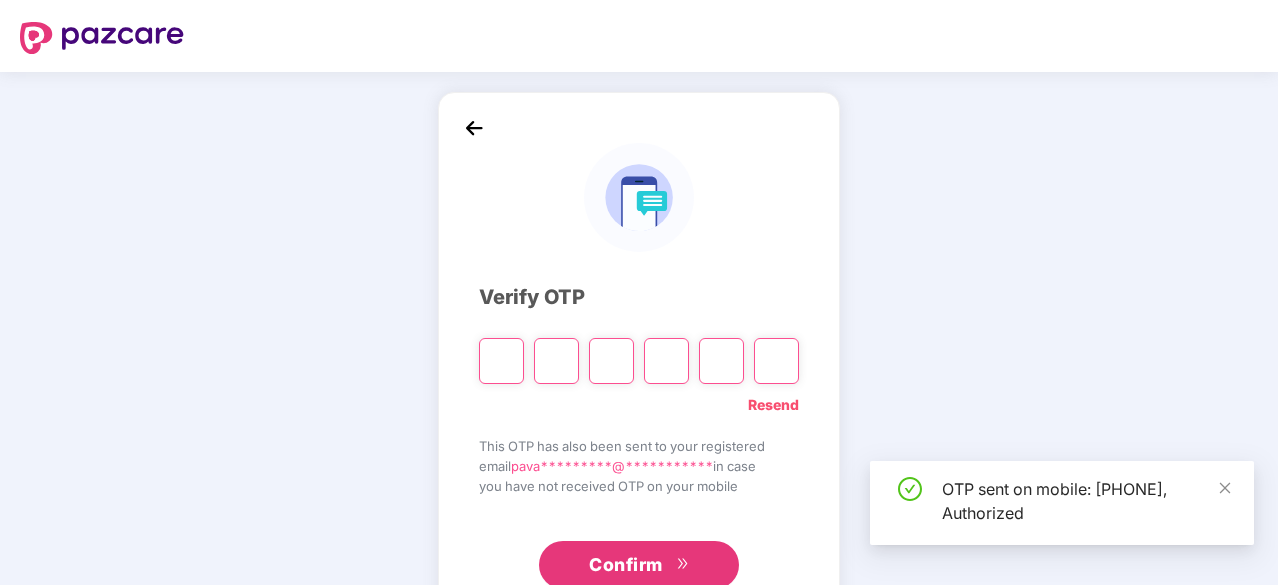 scroll, scrollTop: 66, scrollLeft: 0, axis: vertical 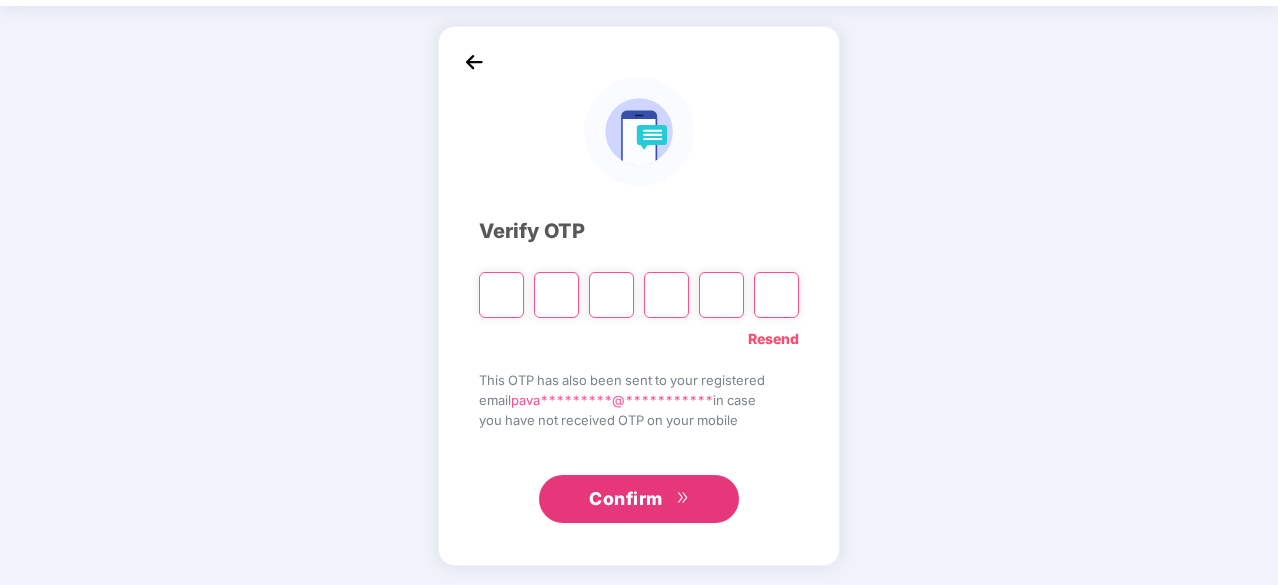 type on "*" 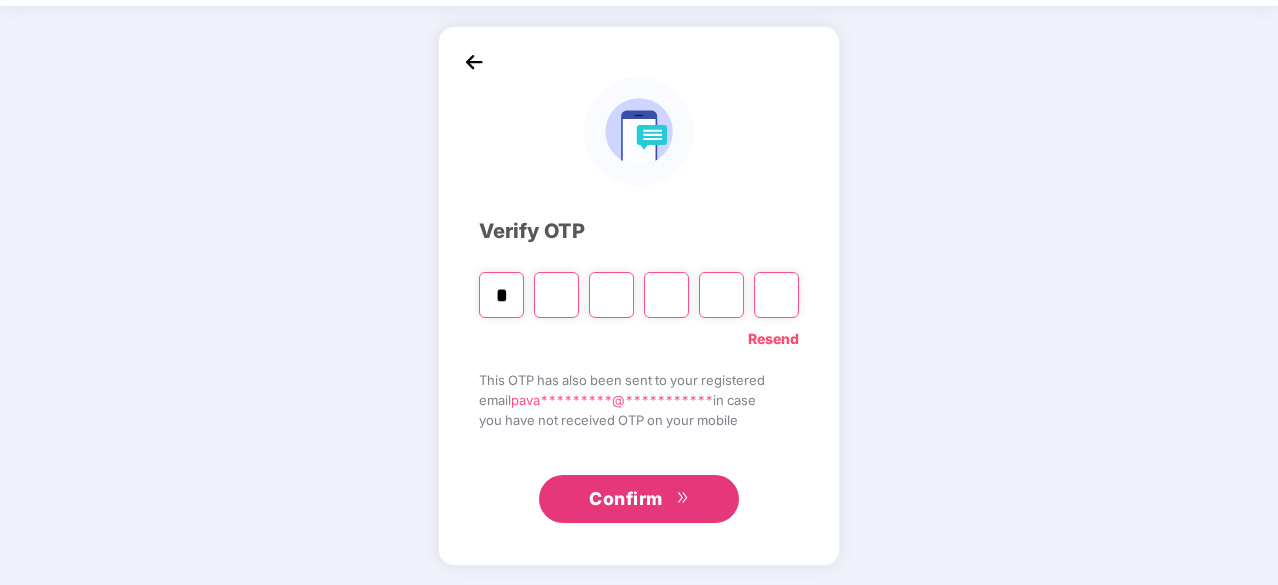 type on "*" 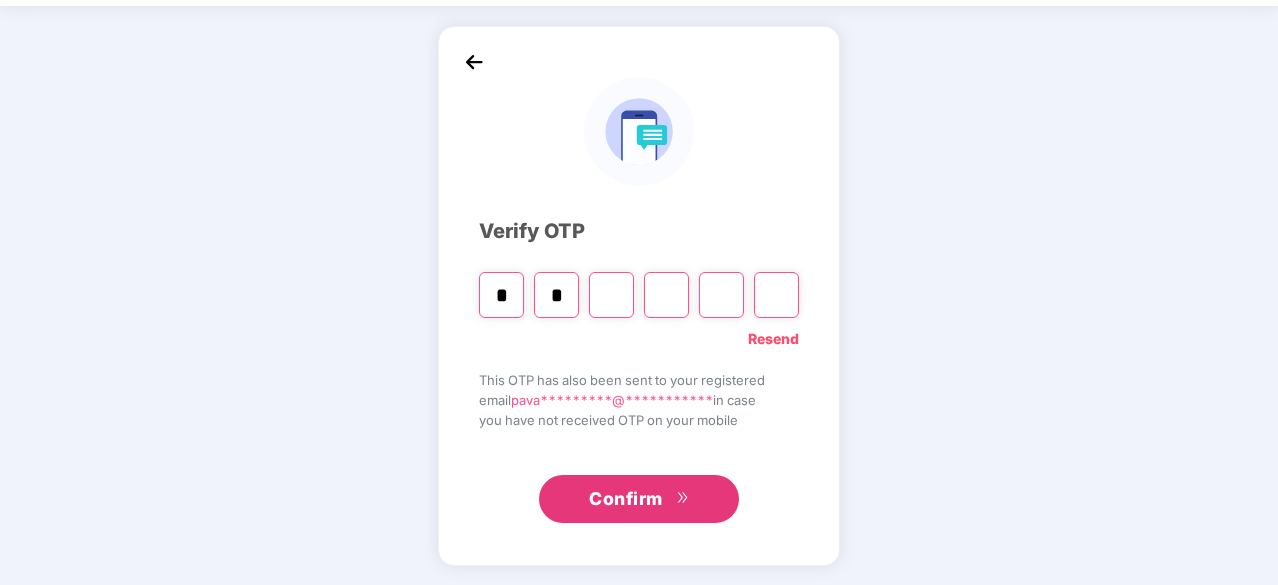 type on "*" 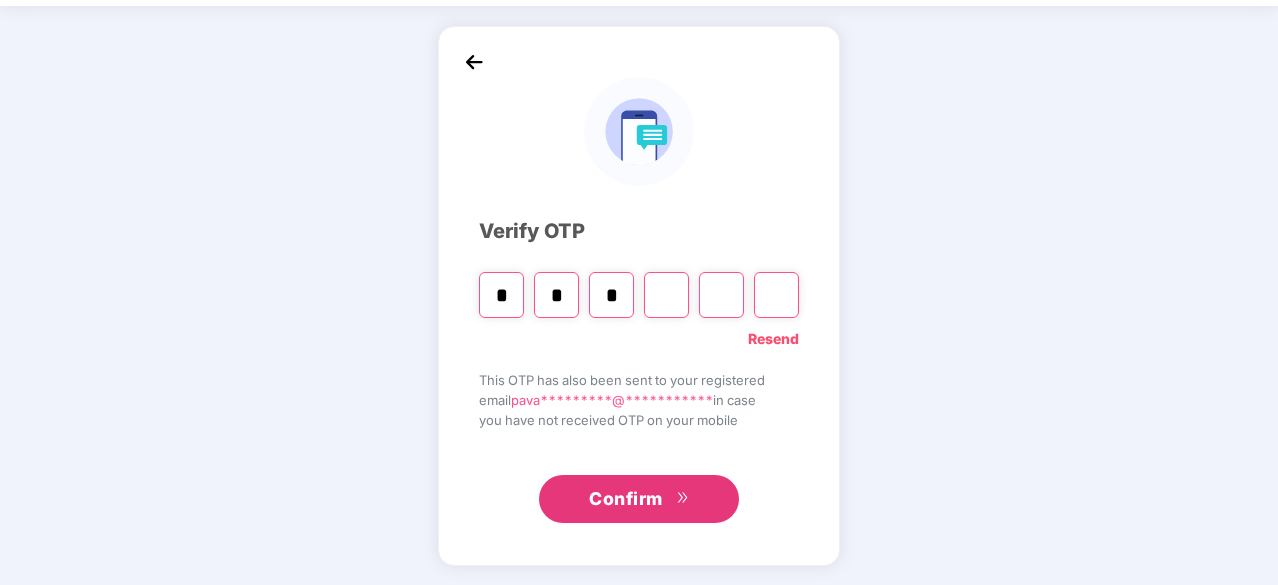 type on "*" 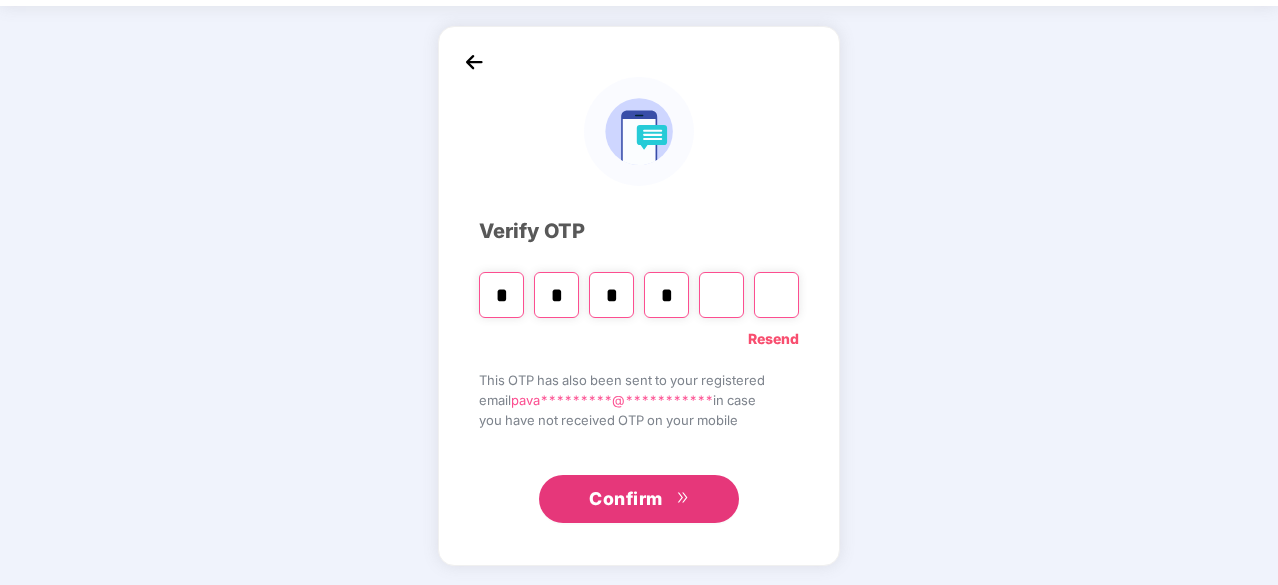 type on "*" 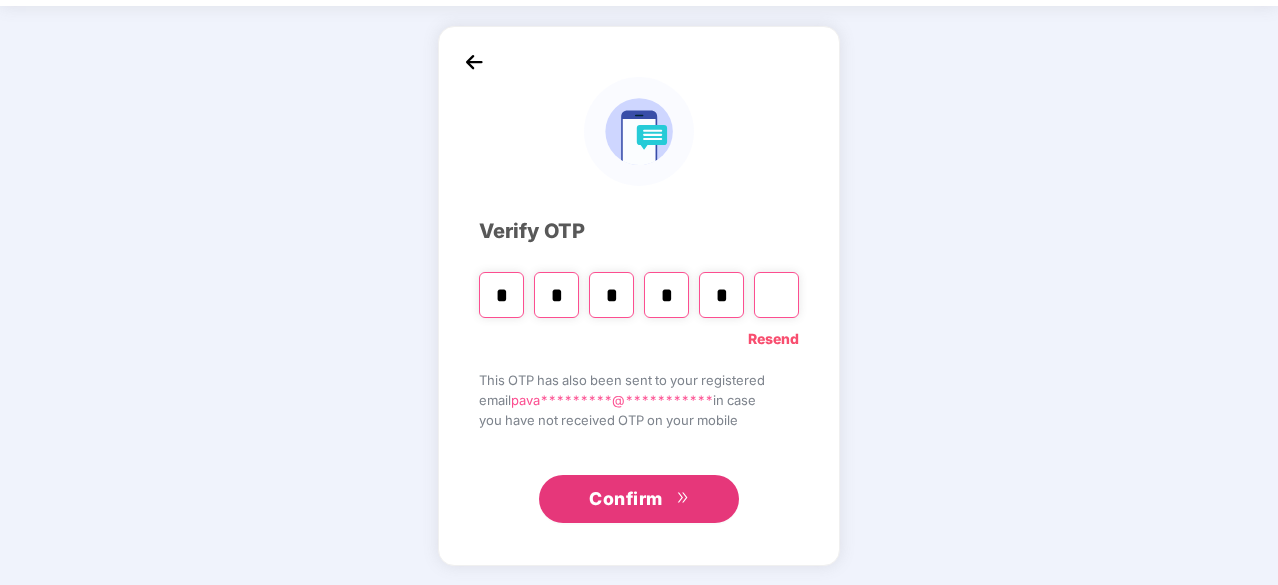 type on "*" 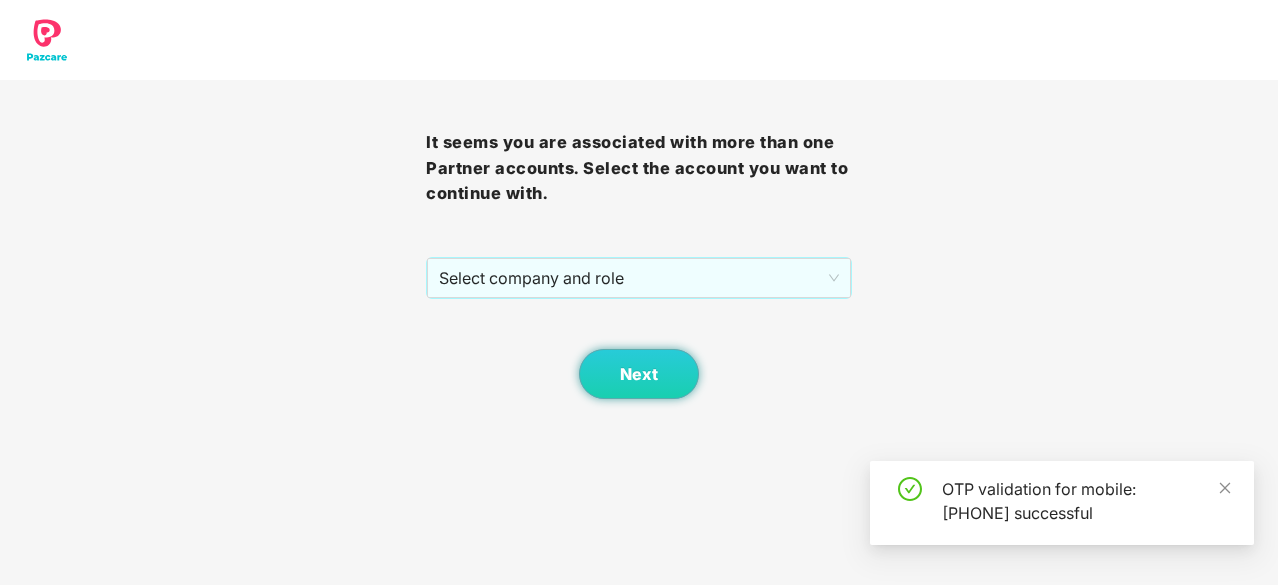 scroll, scrollTop: 0, scrollLeft: 0, axis: both 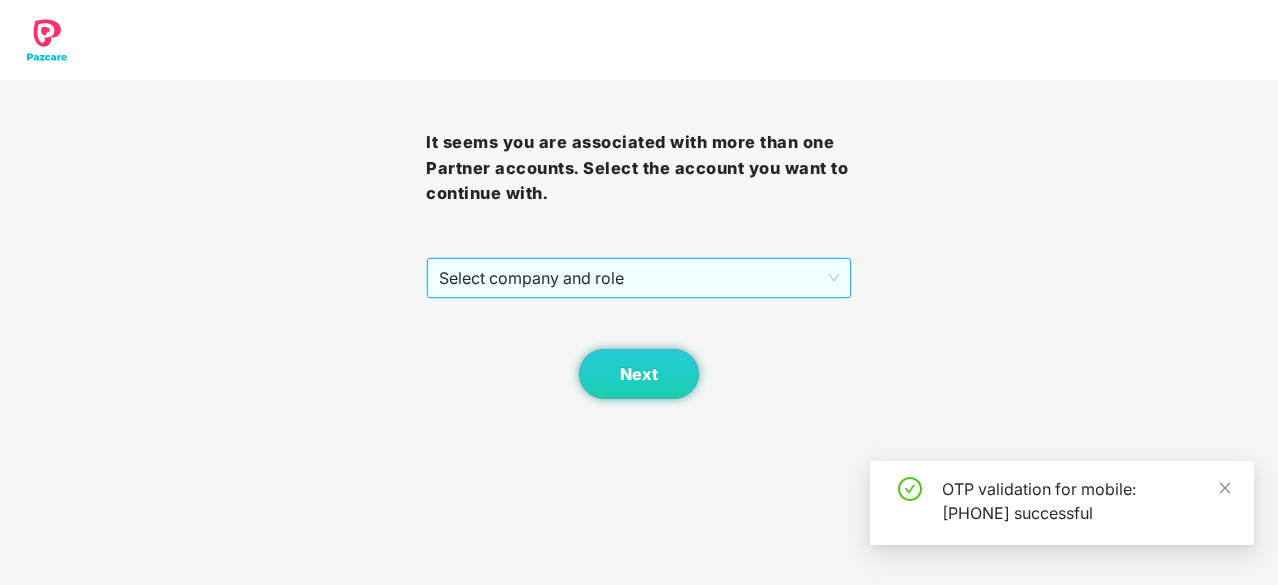 click on "Select company and role" at bounding box center (639, 278) 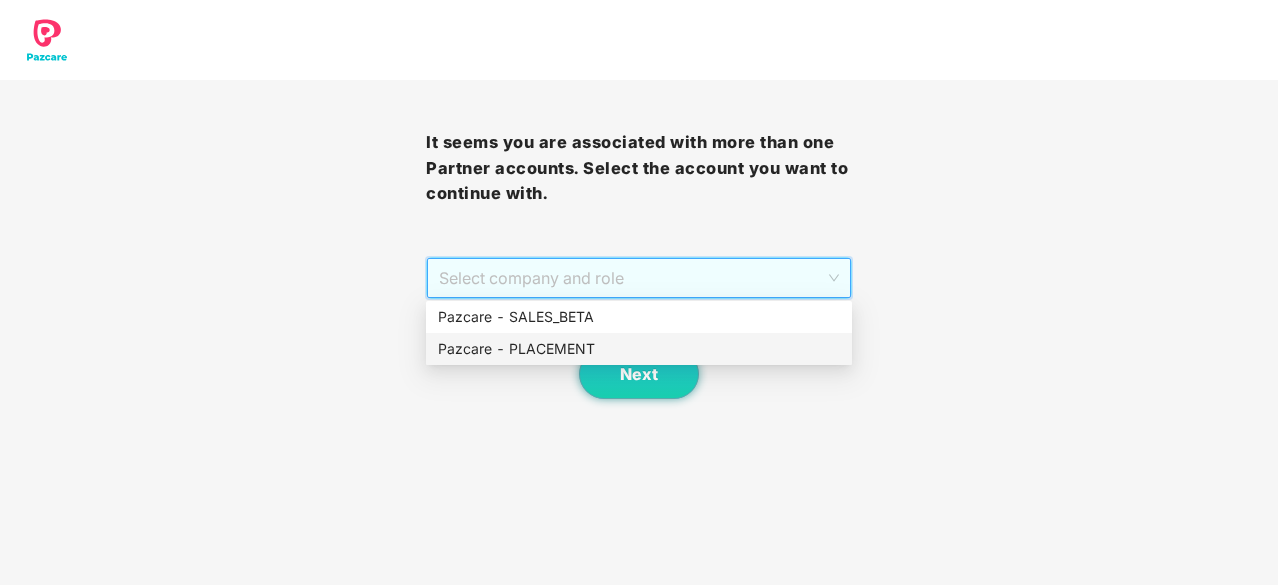 click on "Pazcare - PLACEMENT" at bounding box center [639, 349] 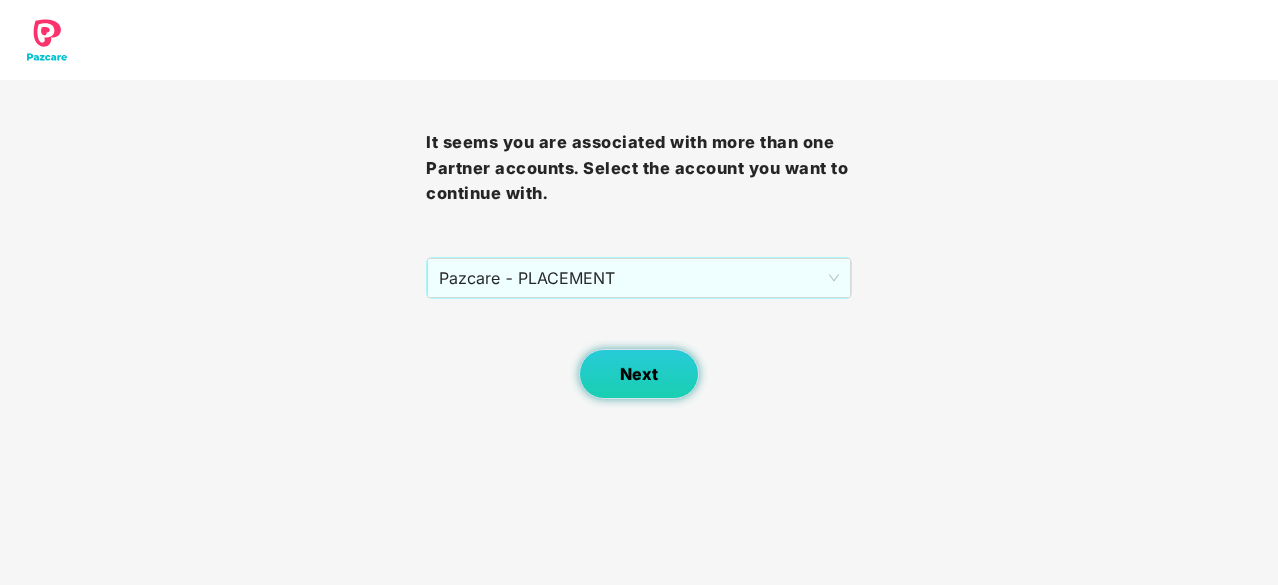 click on "Next" at bounding box center (639, 374) 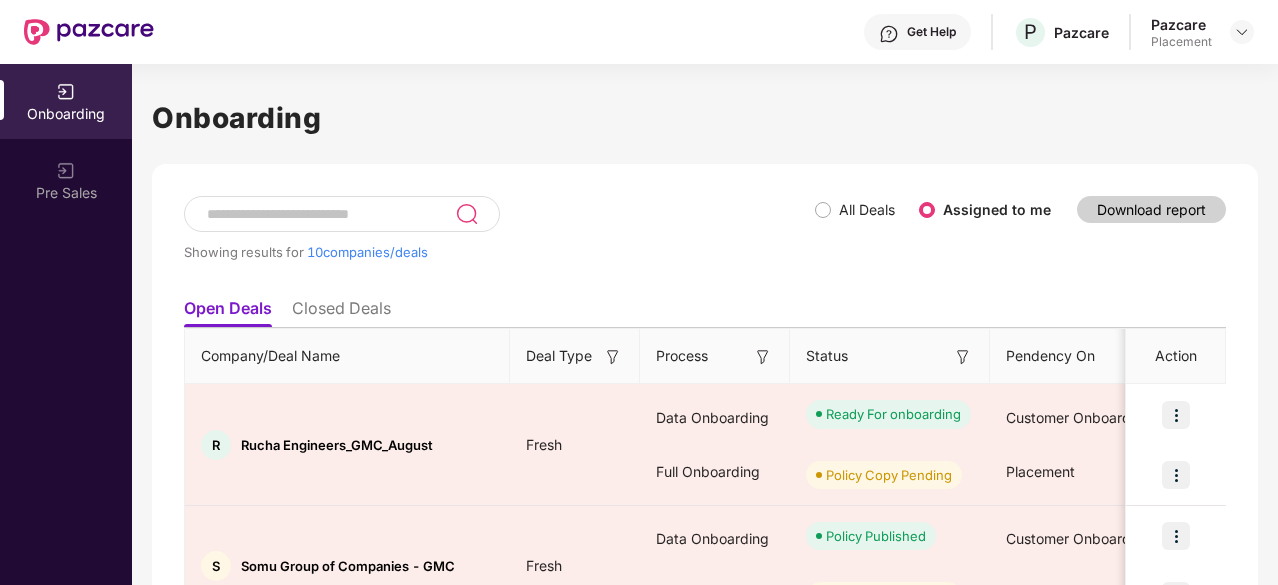 scroll, scrollTop: 30, scrollLeft: 0, axis: vertical 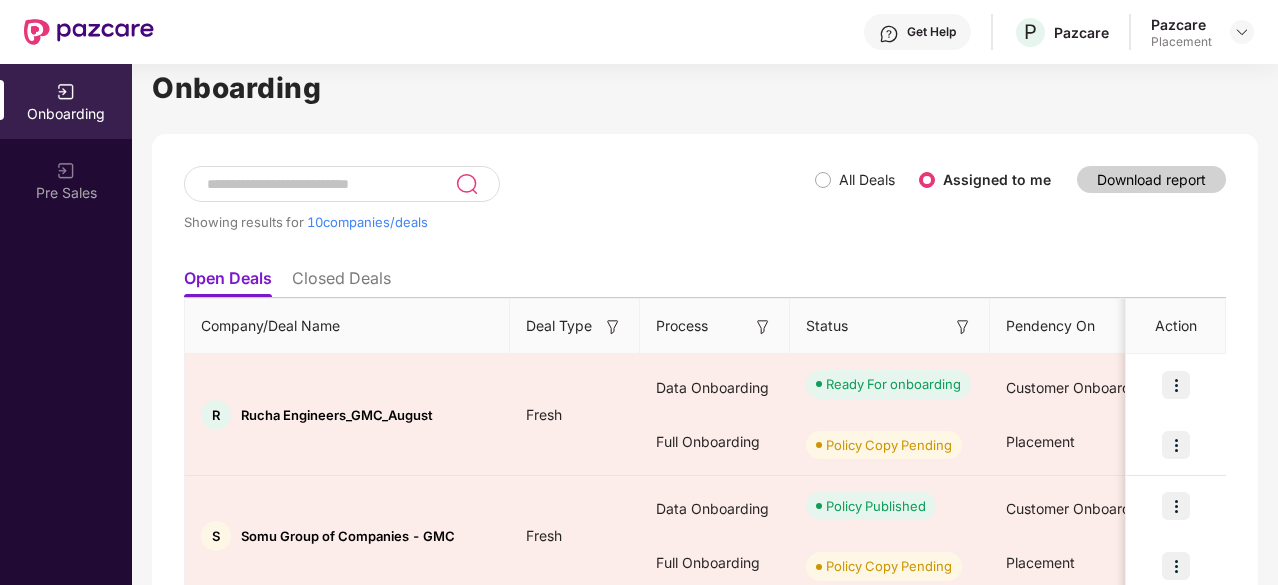 click on "Closed Deals" at bounding box center [341, 282] 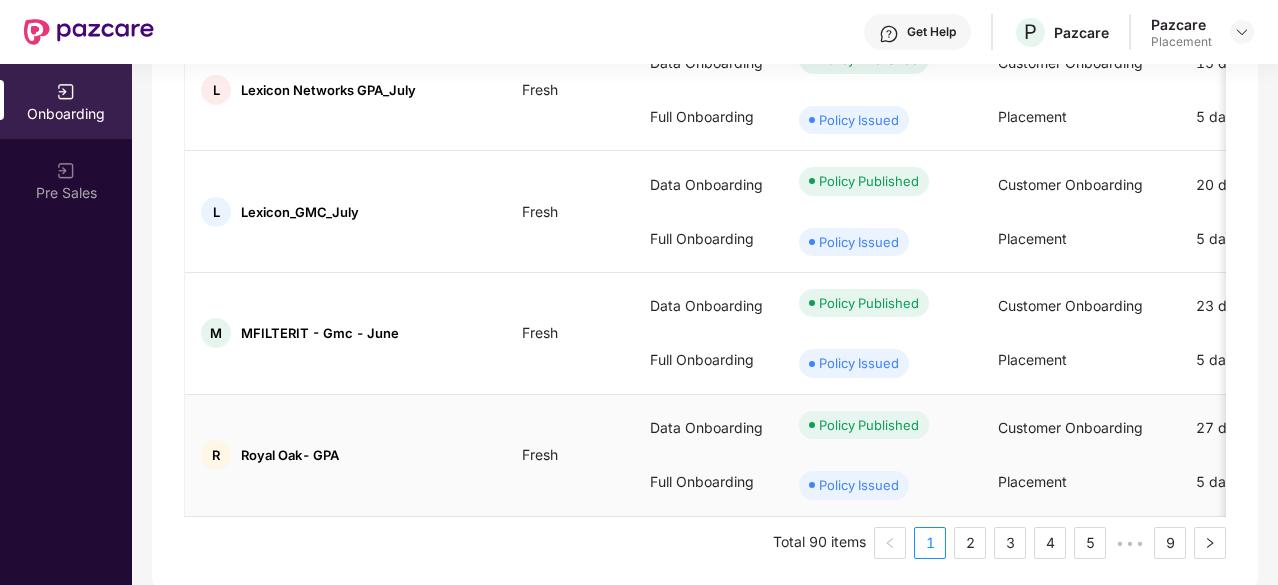 scroll, scrollTop: 0, scrollLeft: 0, axis: both 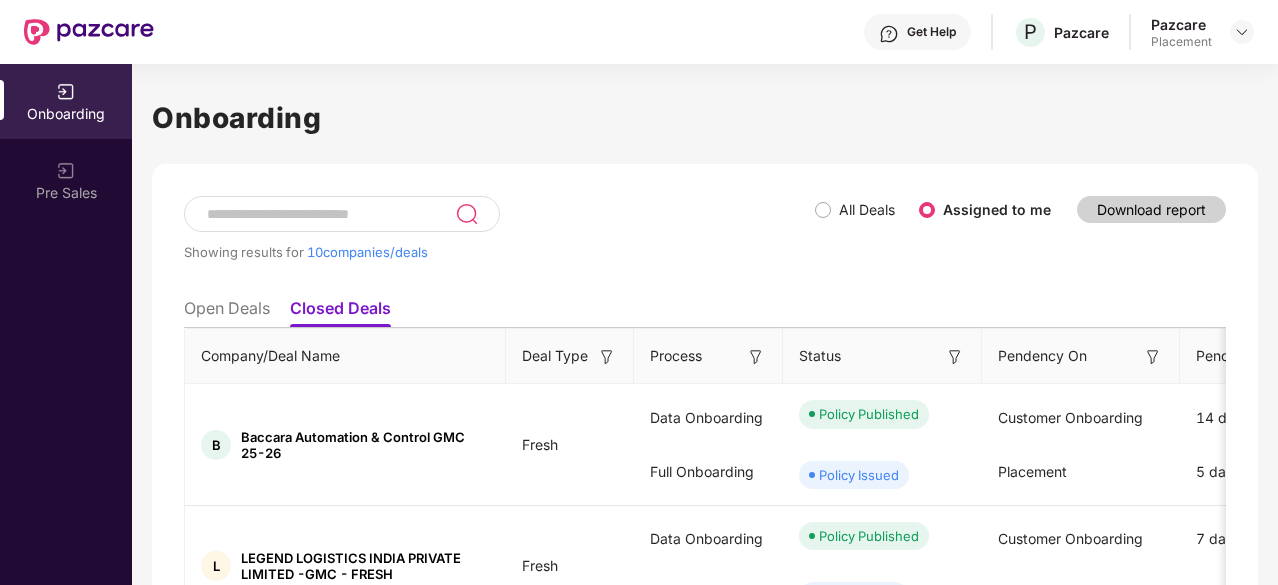 click on "Open Deals" at bounding box center (227, 312) 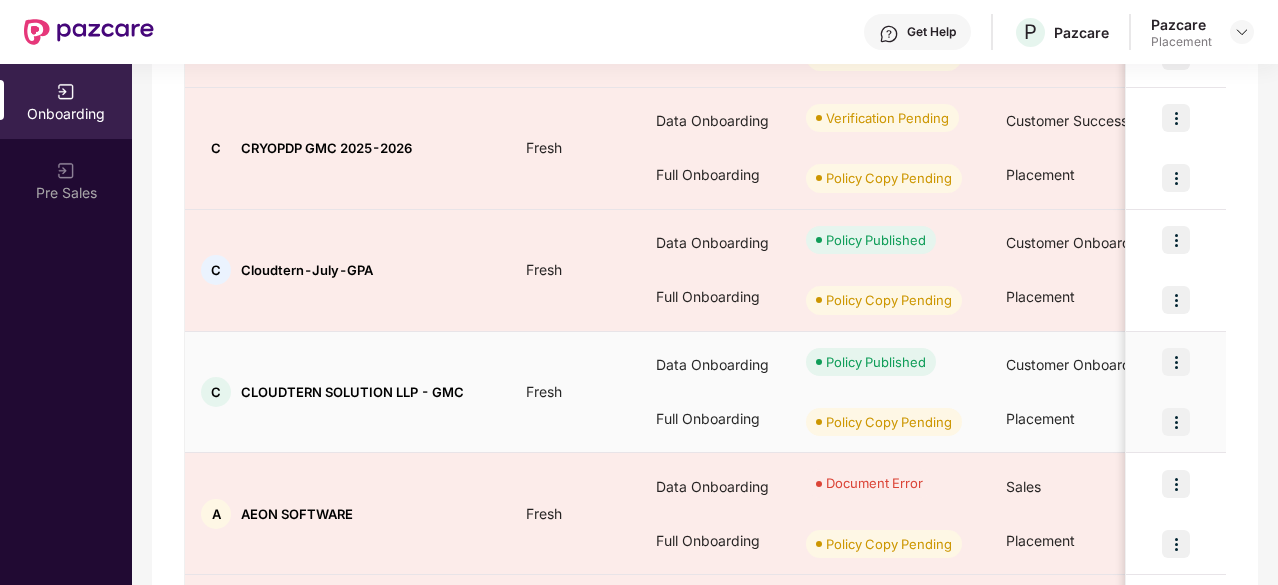 scroll, scrollTop: 542, scrollLeft: 0, axis: vertical 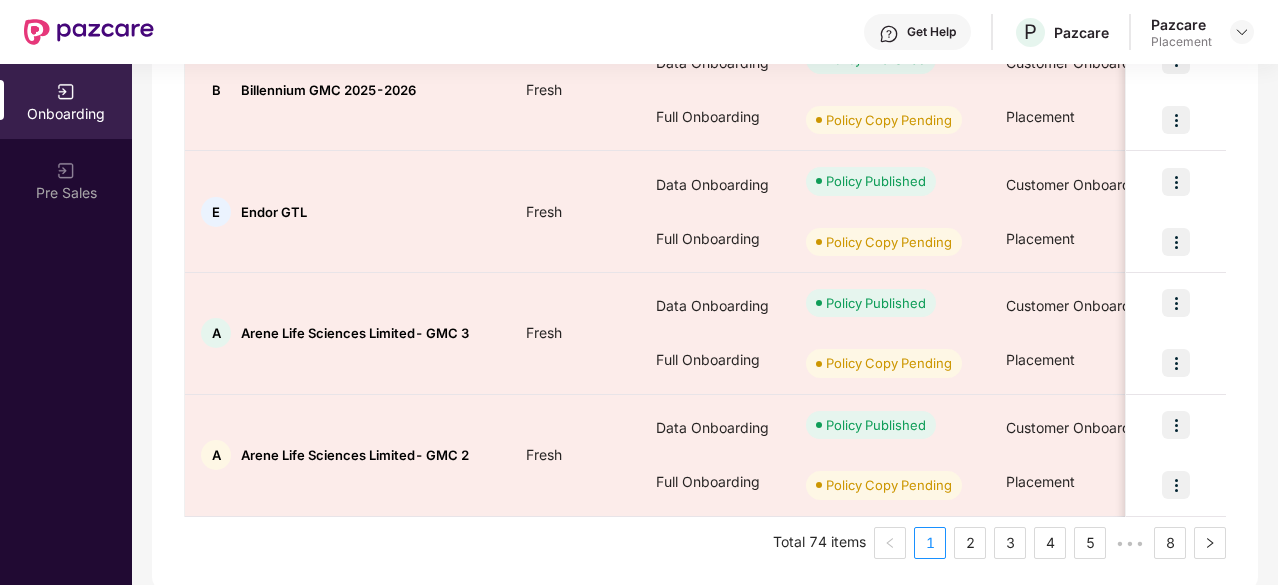 click on "Showing results for   10  companies/deals   All Deals   Assigned to me Download report   Open Deals Closed Deals Company/Deal Name Deal Type Process Status Pendency On Pendency Overall Pendency Payment Done Premium Paid CSM Poc CSM Lead Sales POC Placement POC Region GSTIN Action                                 R Rucha Engineers_GMC_August Fresh Data Onboarding Full Onboarding Ready For onboarding Policy Copy Pending Customer Onboarding Placement 1 days 0 days 5 days 02 Aug 2025 ₹24,50,000 Srivani M V [EMAIL] Chahat Nebhwani [EMAIL] Kukkala Pavan [EMAIL] WEST [GSTIN] S Somu Group of Companies - GMC Fresh Data Onboarding Full Onboarding Policy Published Policy Copy Pending Customer Onboarding Placement 1 days 5 days 9 days 29 Jul 2025 ₹25,00,000 Srivani M V [EMAIL] Priyanshi Praveen [EMAIL] Kukkala Pavan [EMAIL] SOUTH [GSTIN] C CRYOPDP GMC 2025-2026 Fresh Placement C C" at bounding box center [705, -166] 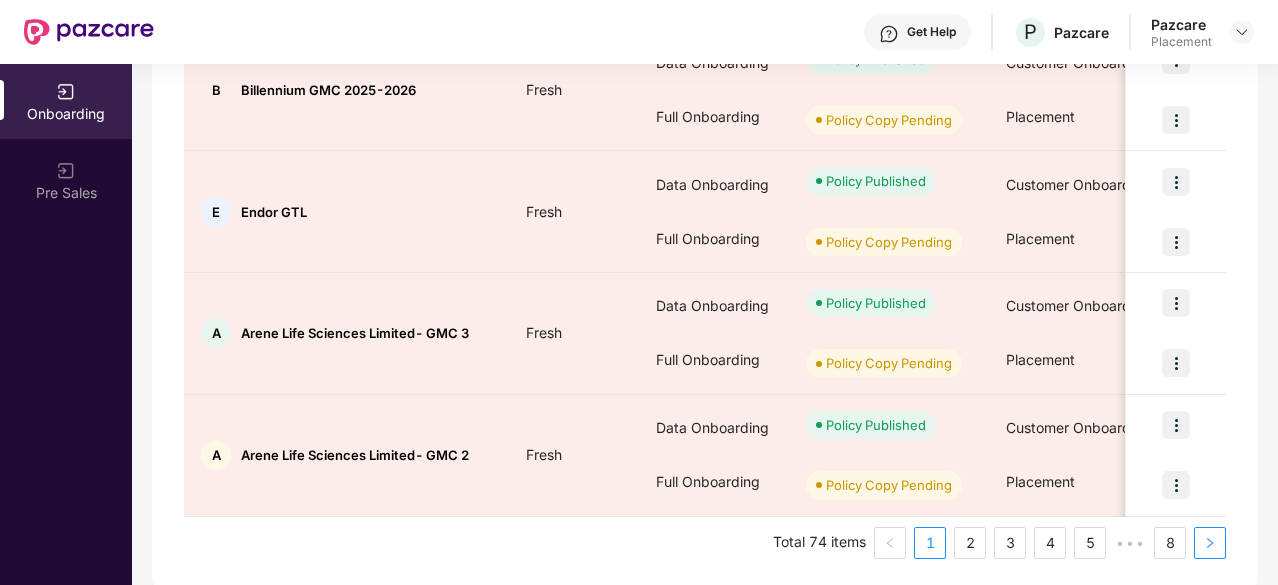 click 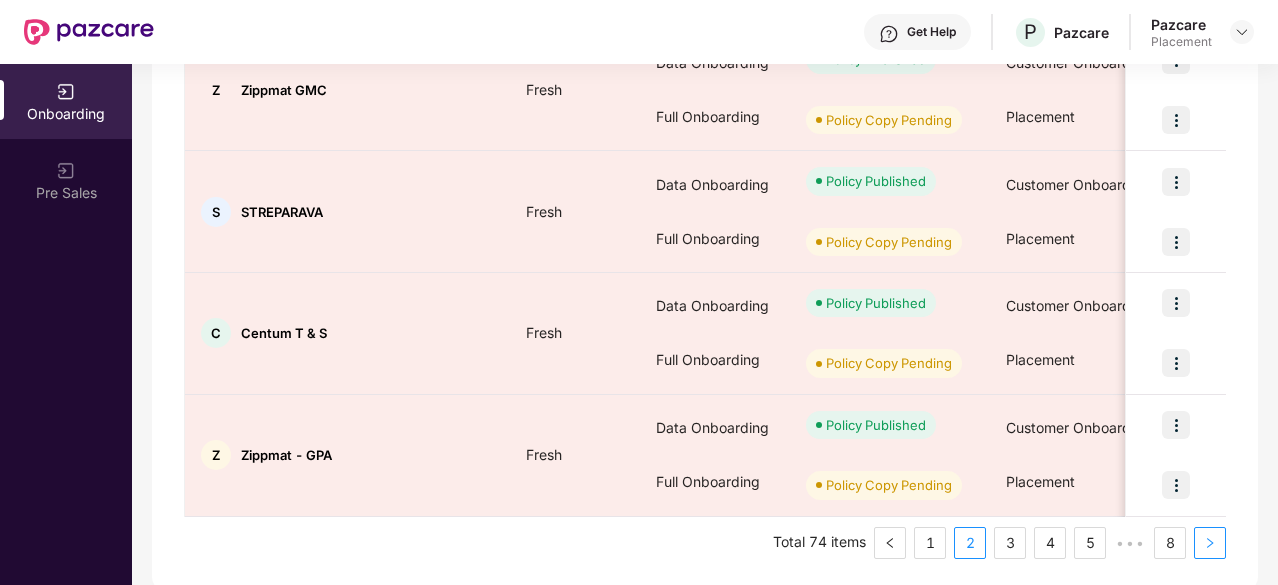 click 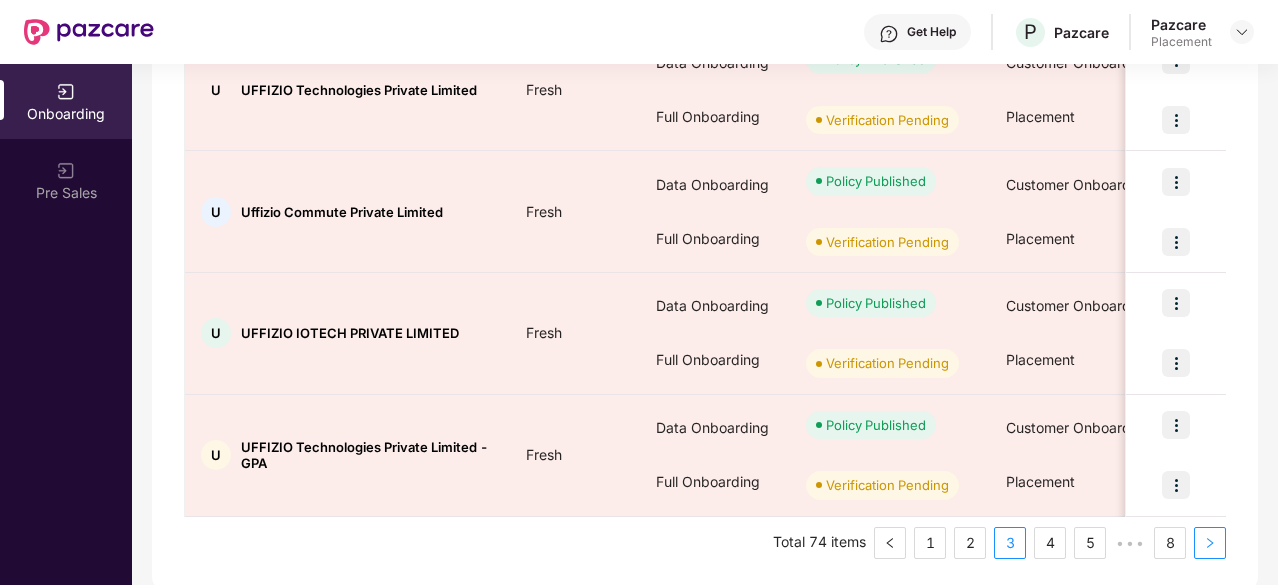 click 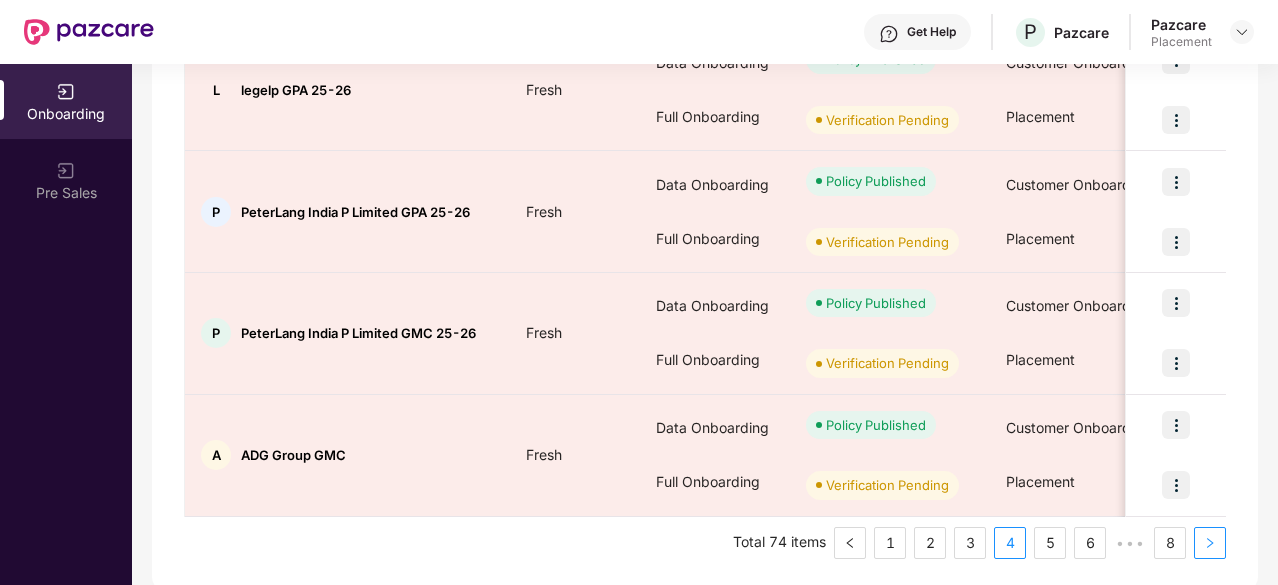 click 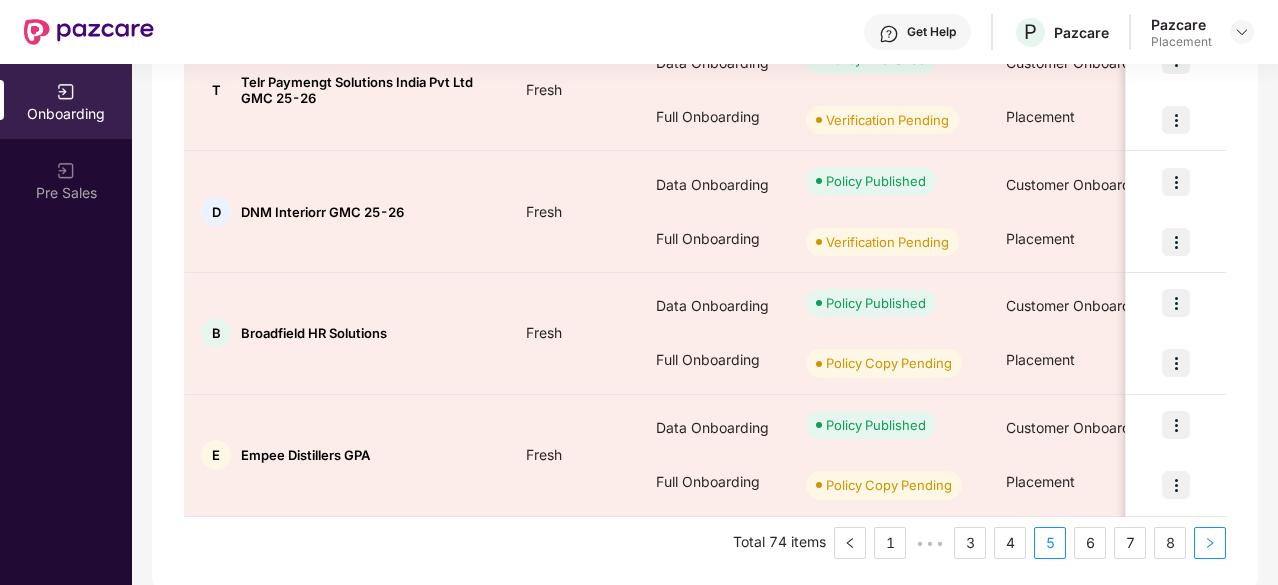 click 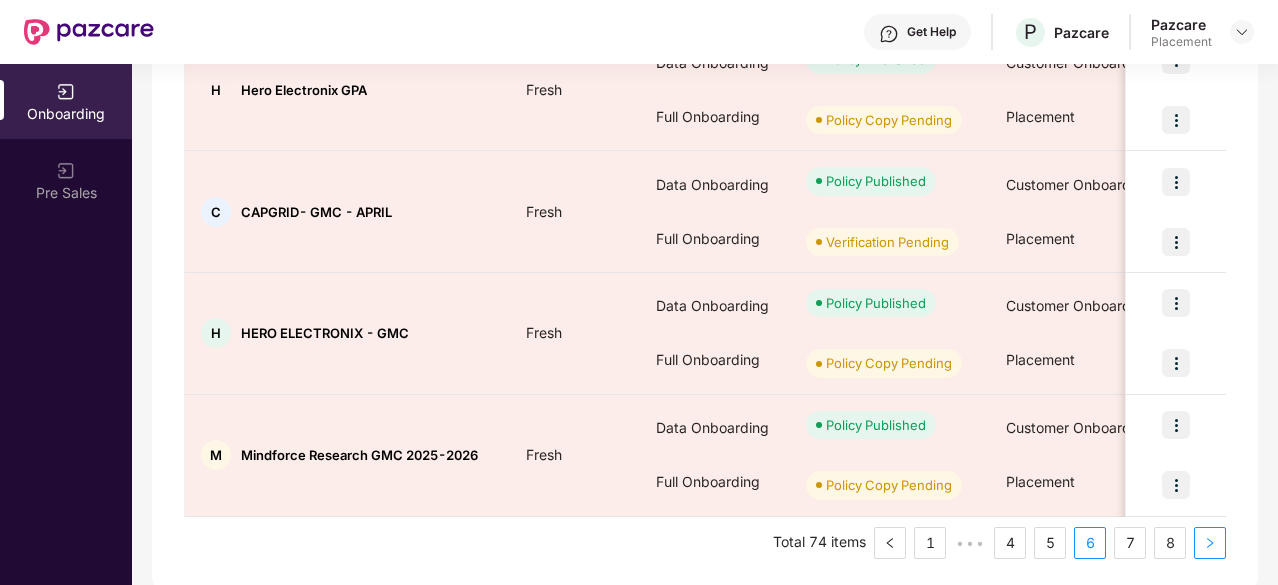 click 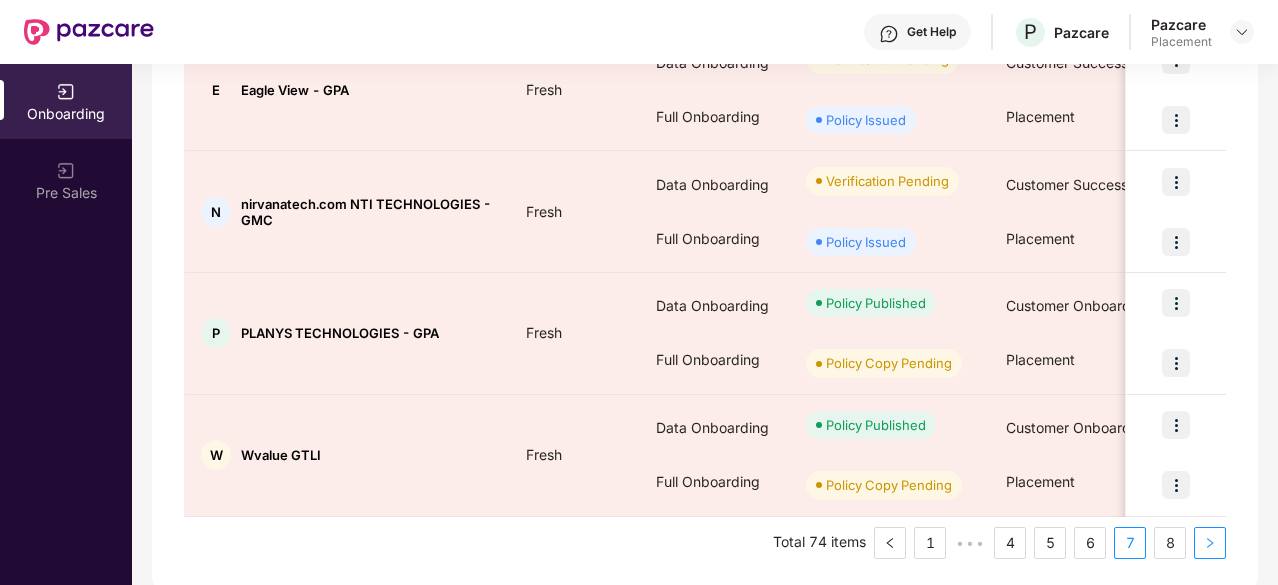 click 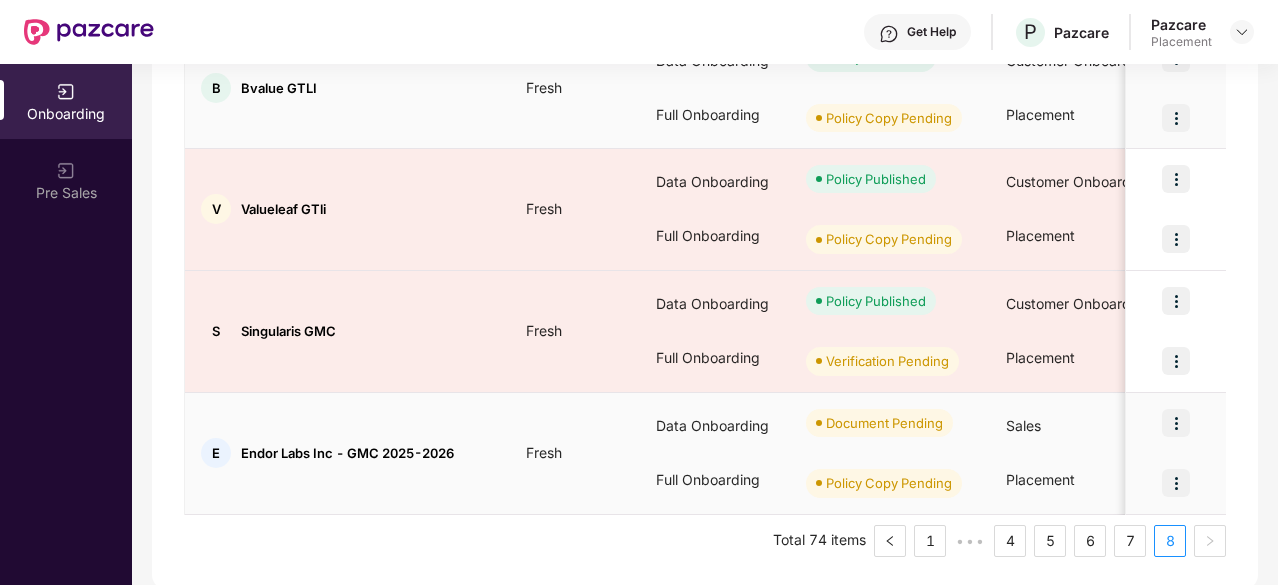 scroll, scrollTop: 0, scrollLeft: 0, axis: both 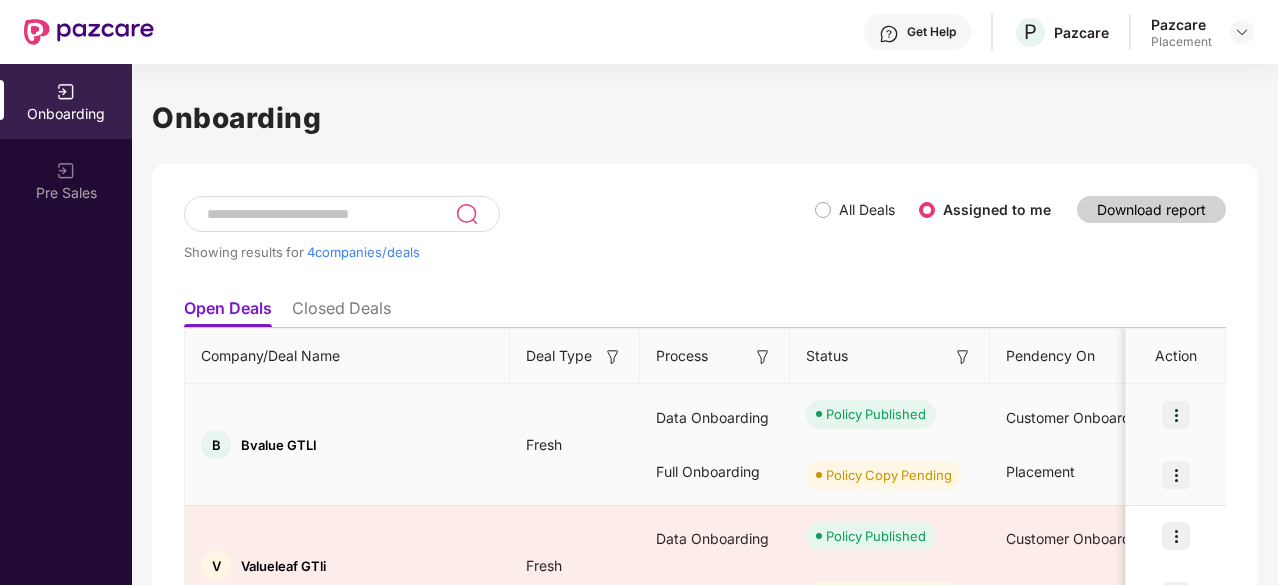 click at bounding box center (1176, 475) 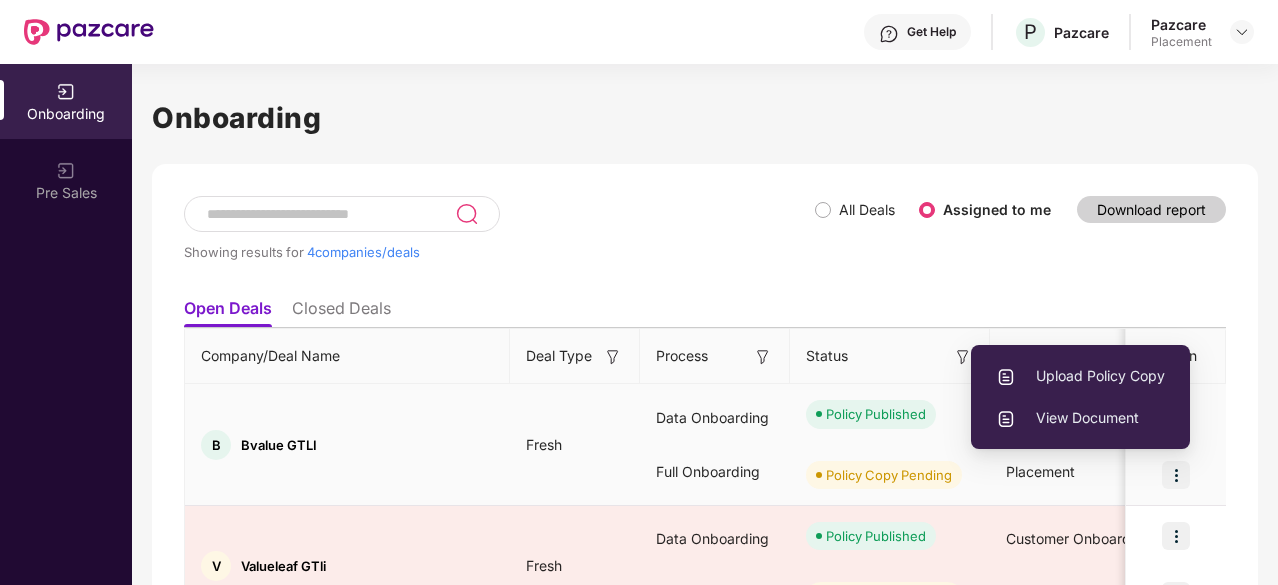 click on "Upload Policy Copy" at bounding box center [1080, 376] 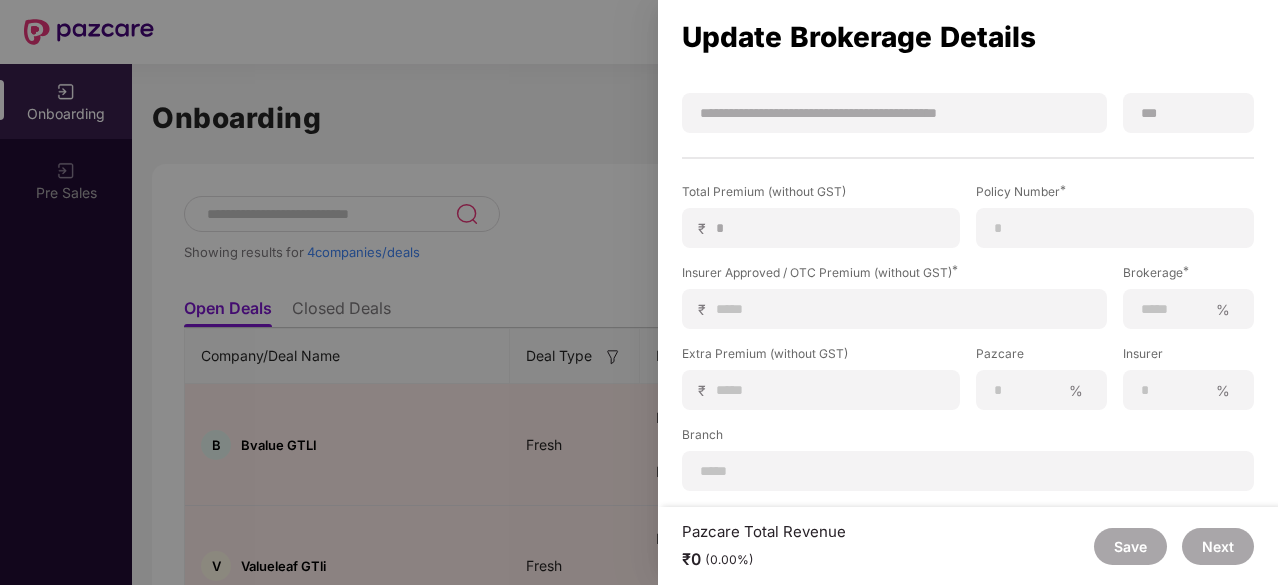 scroll, scrollTop: 0, scrollLeft: 0, axis: both 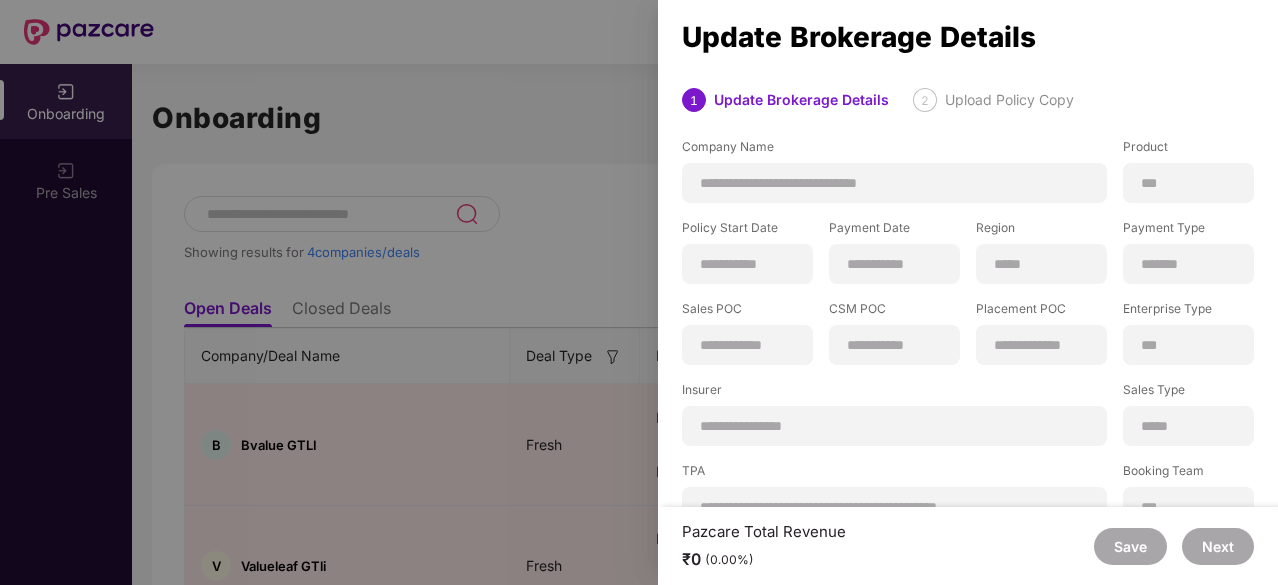 click on "Upload Policy Copy" at bounding box center (1009, 100) 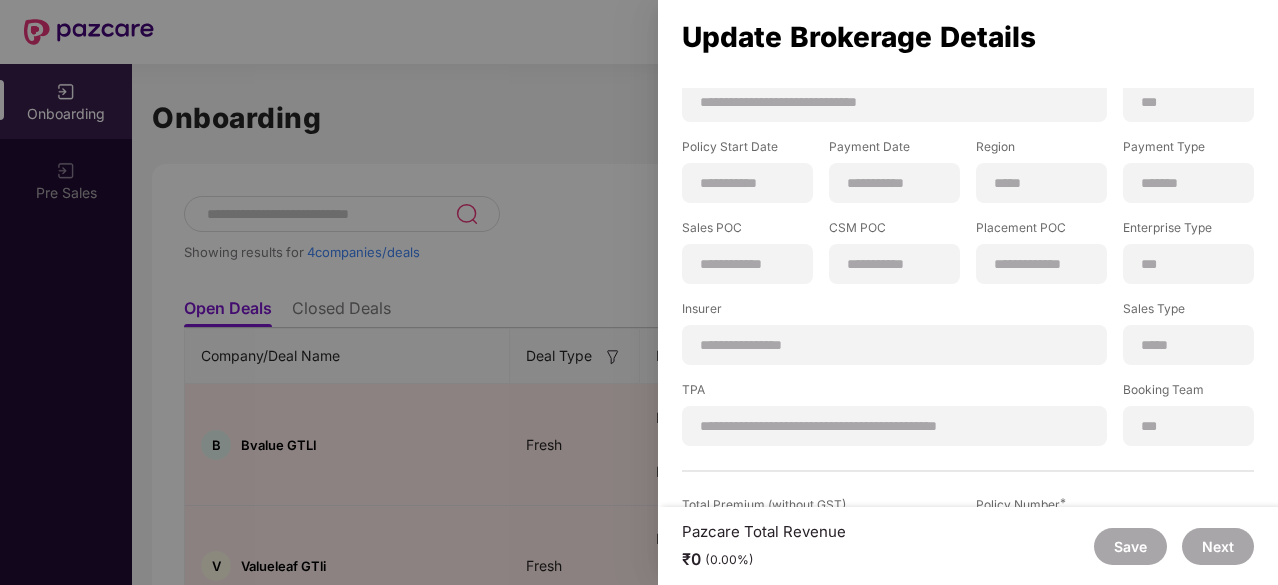 scroll, scrollTop: 0, scrollLeft: 0, axis: both 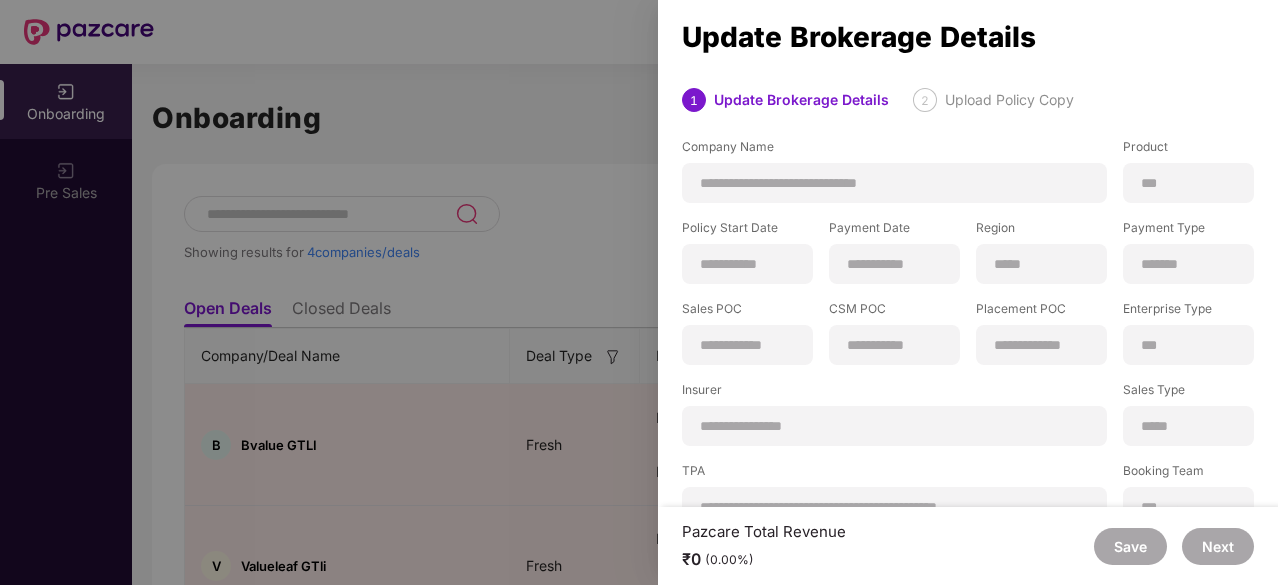 click on "2" at bounding box center (925, 100) 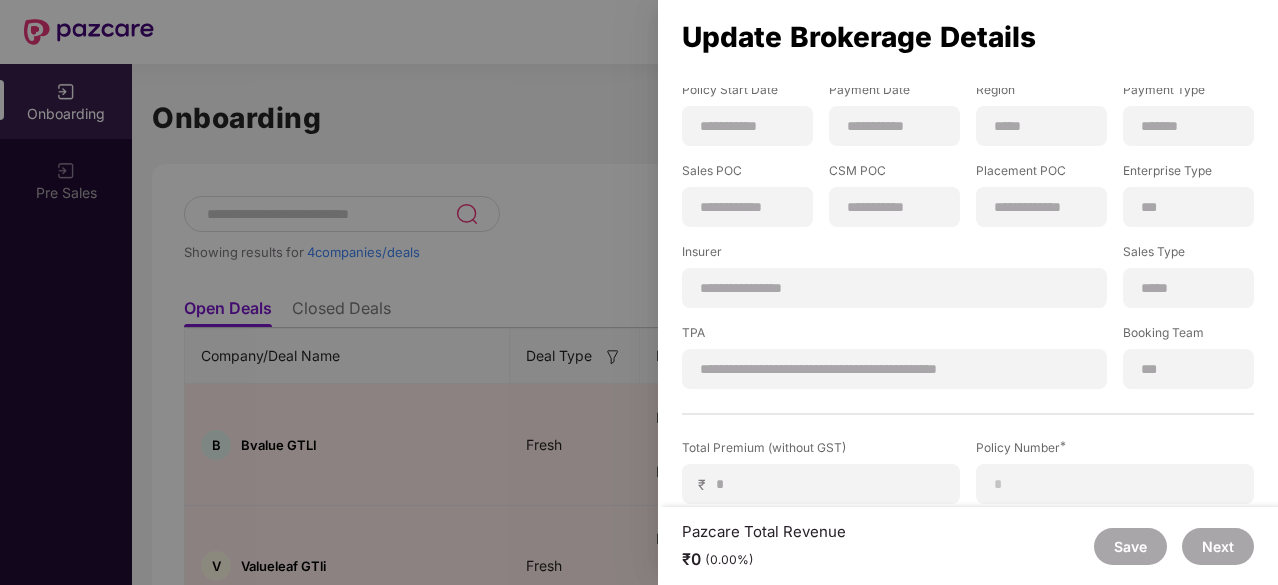 scroll, scrollTop: 178, scrollLeft: 0, axis: vertical 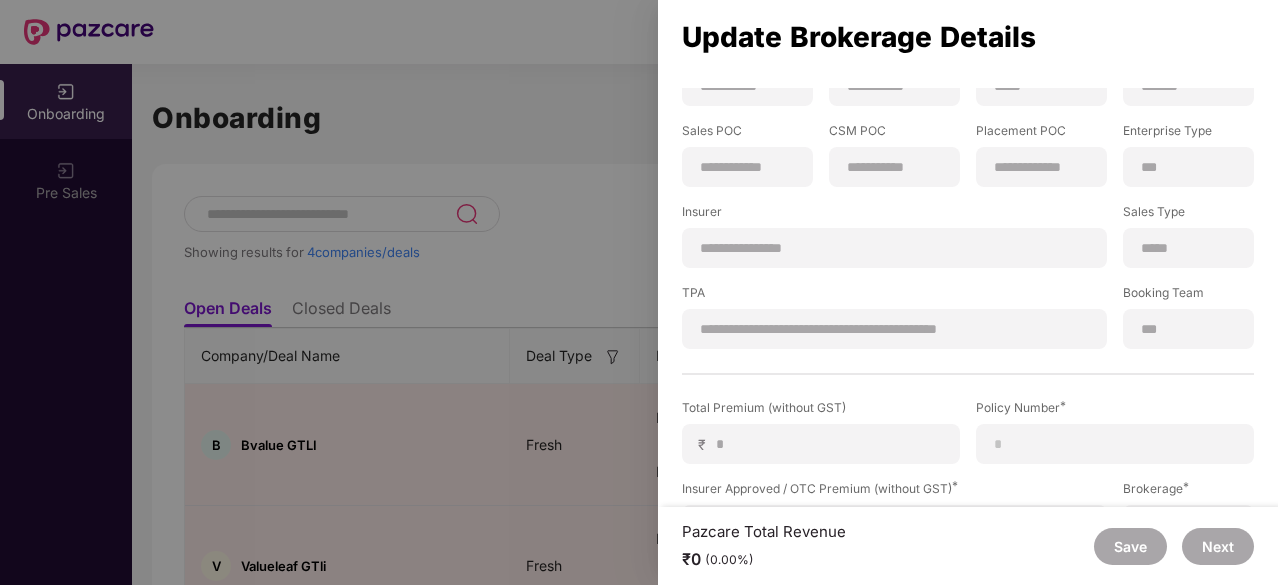 click at bounding box center (639, 292) 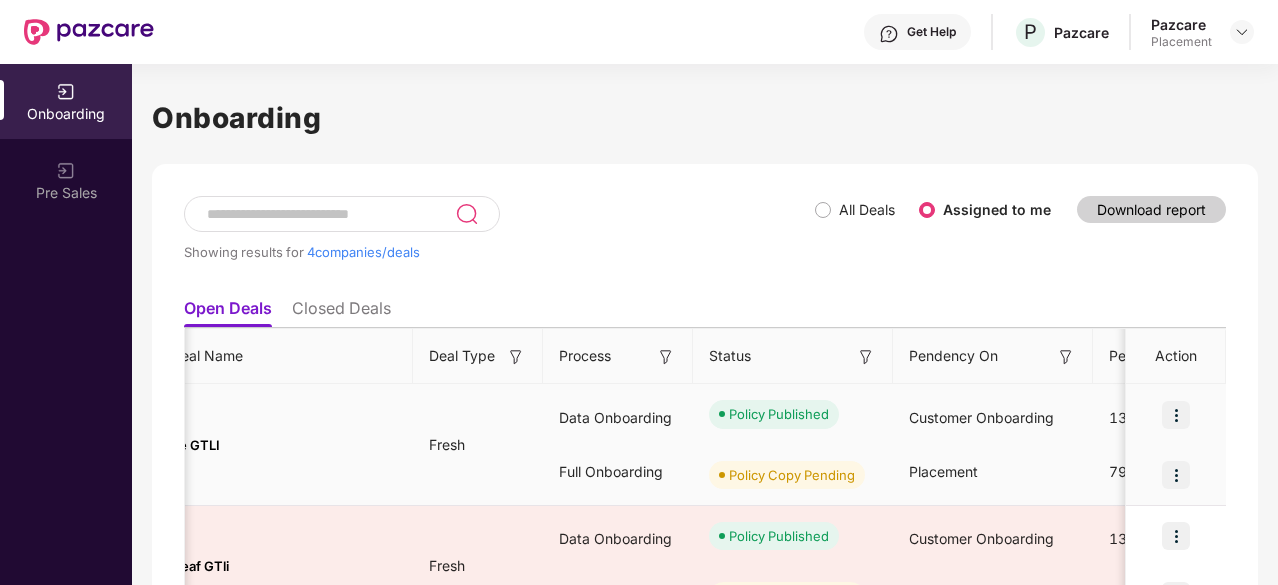 scroll, scrollTop: 0, scrollLeft: 100, axis: horizontal 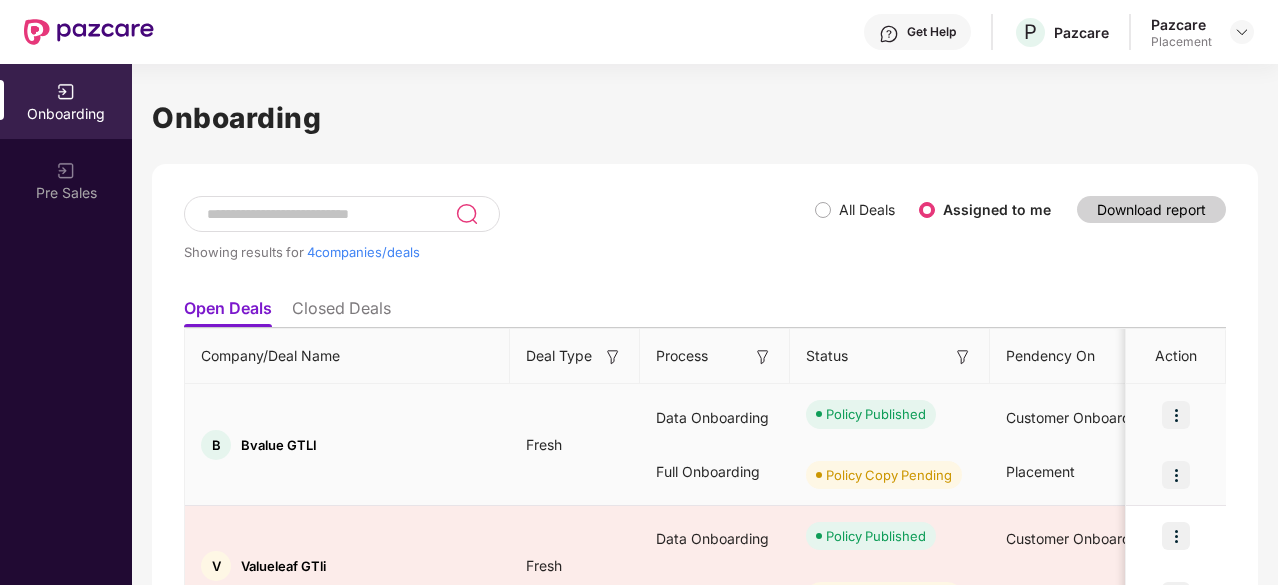 click at bounding box center [1176, 415] 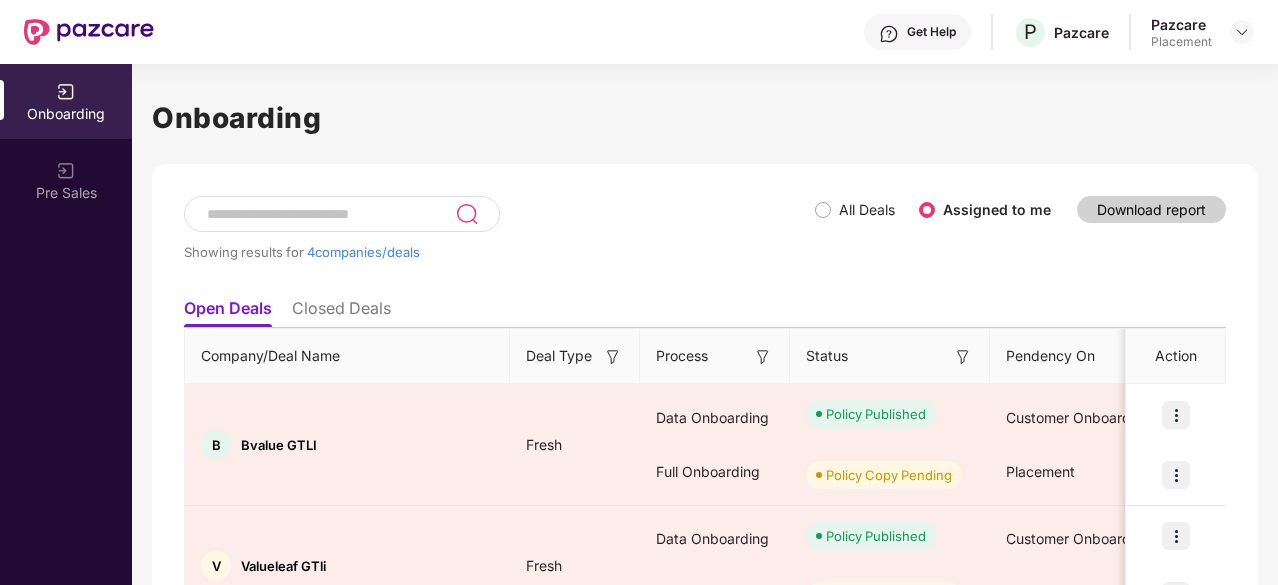 click on "Showing results for   4  companies/deals   All Deals   Assigned to me Download report" at bounding box center [705, 242] 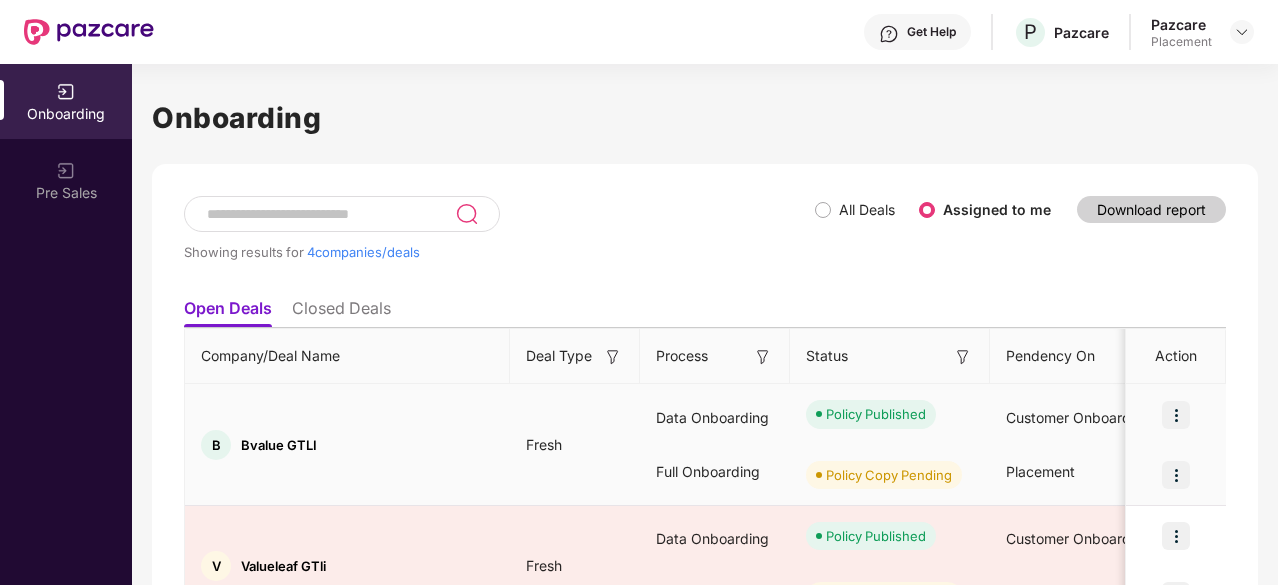 scroll, scrollTop: 357, scrollLeft: 0, axis: vertical 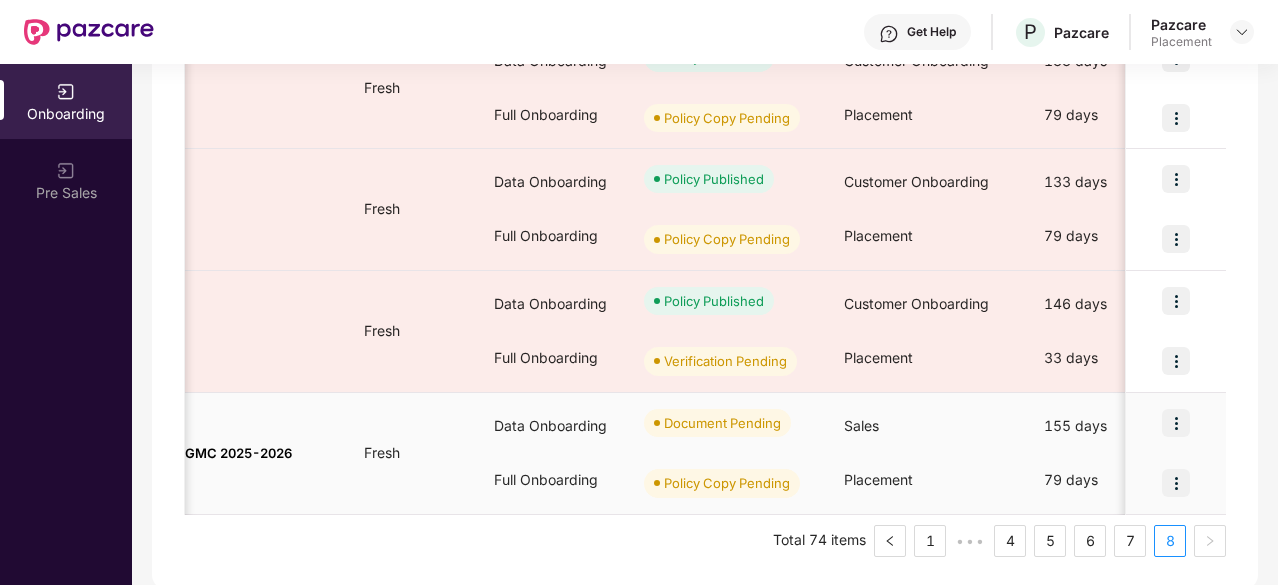 click at bounding box center [1176, 483] 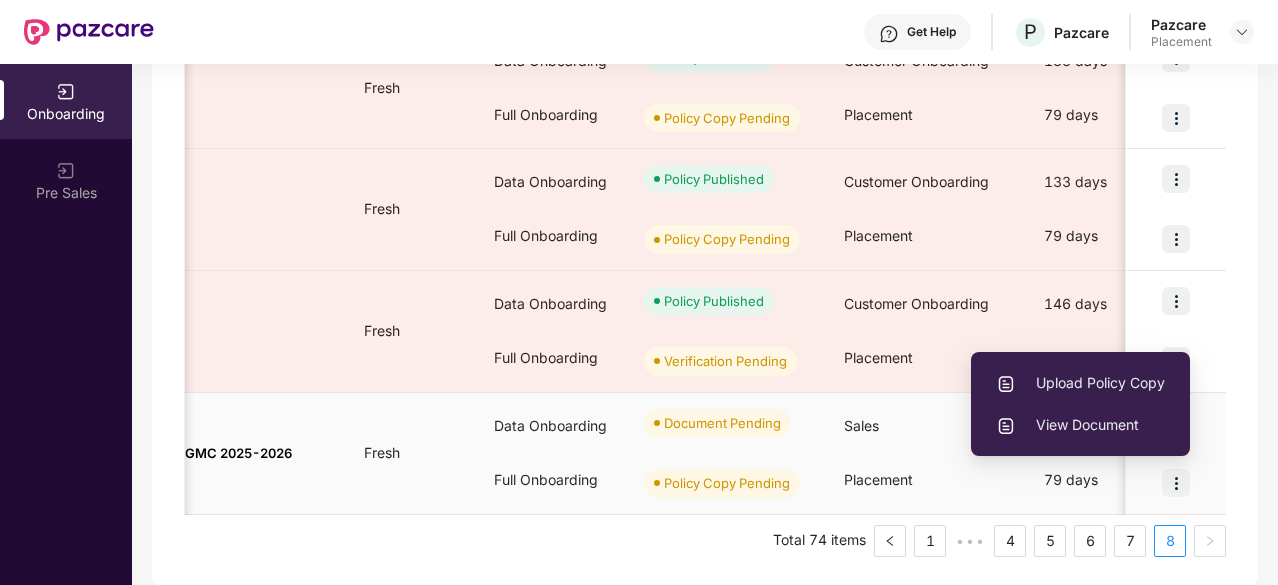 click on "Upload Policy Copy" at bounding box center (1080, 383) 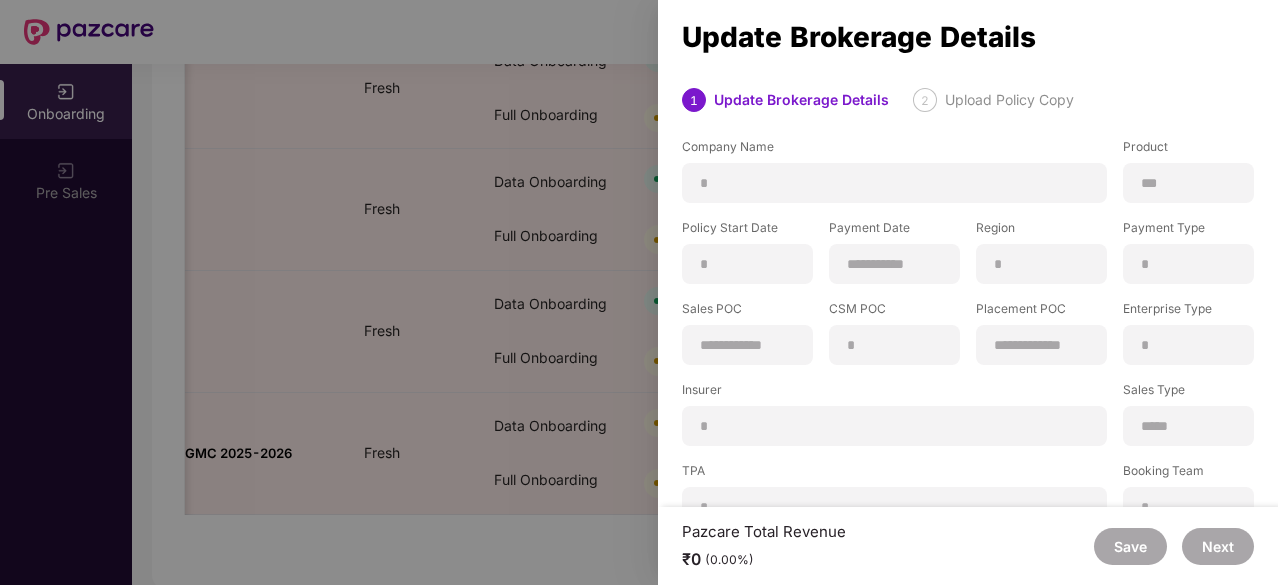 click on "**********" at bounding box center [968, 332] 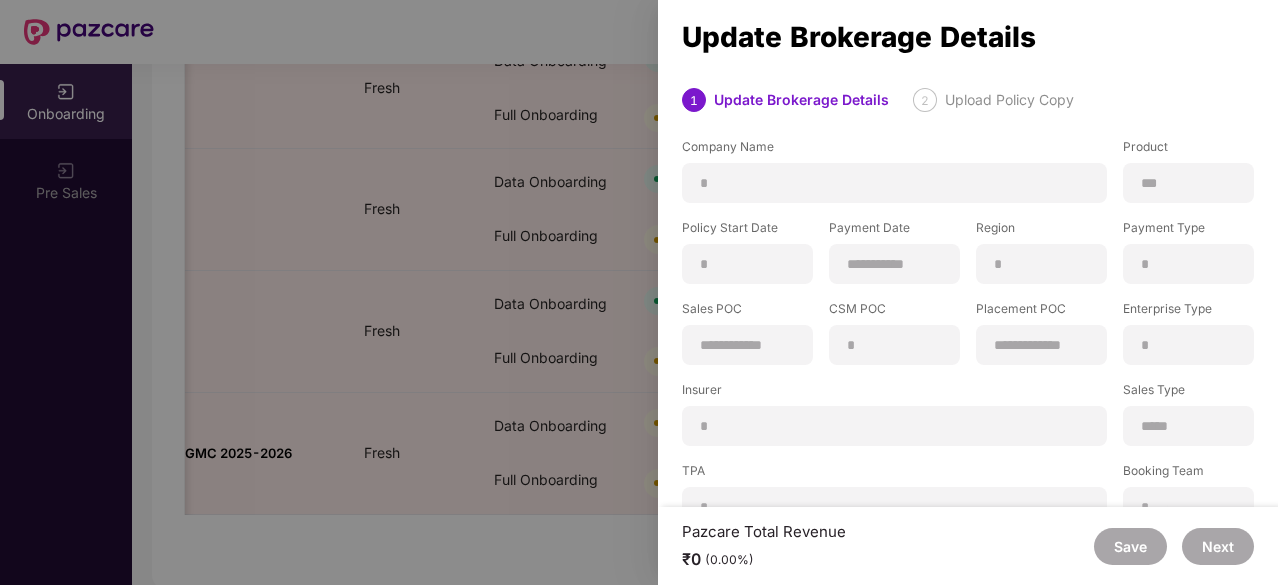 click on "**********" at bounding box center (968, 332) 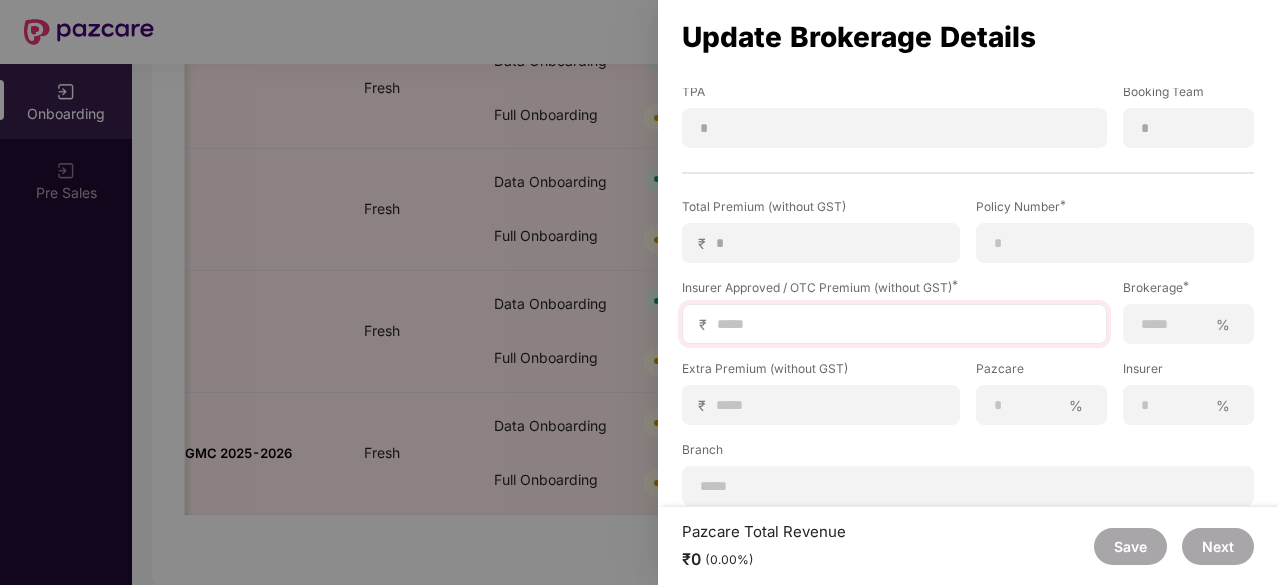 scroll, scrollTop: 394, scrollLeft: 0, axis: vertical 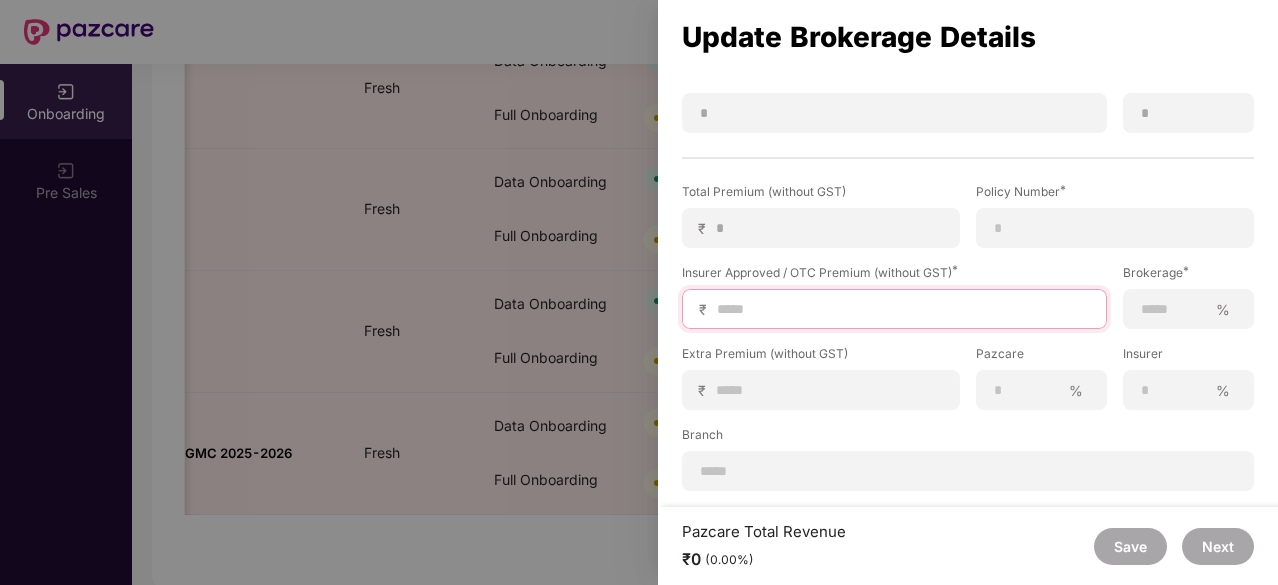 click at bounding box center (902, 309) 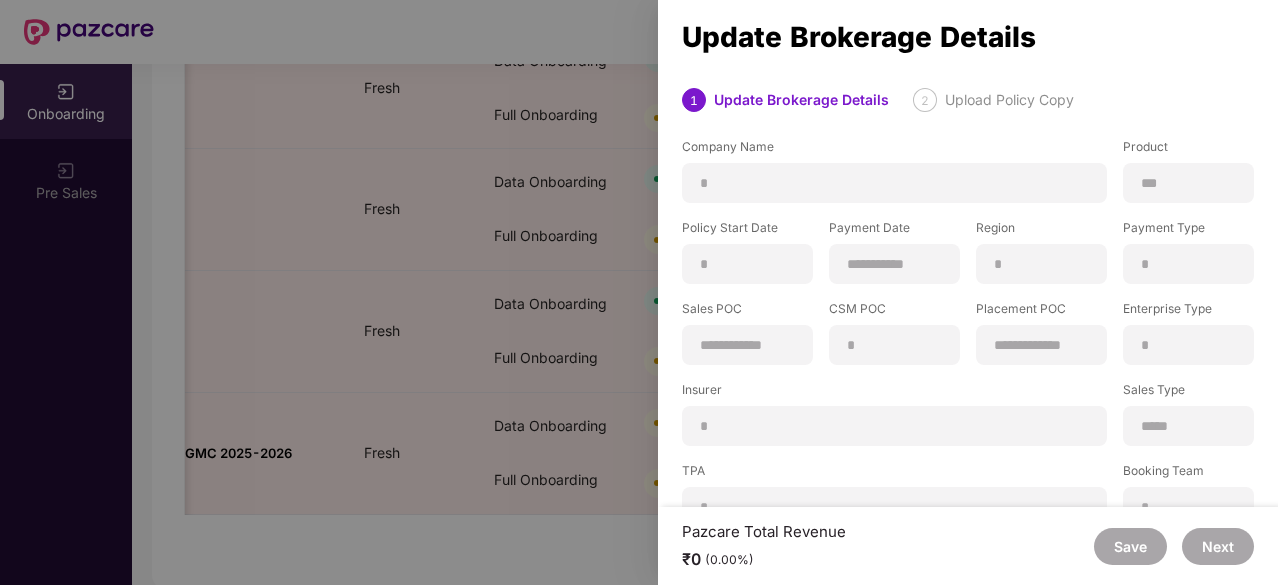 scroll, scrollTop: 394, scrollLeft: 0, axis: vertical 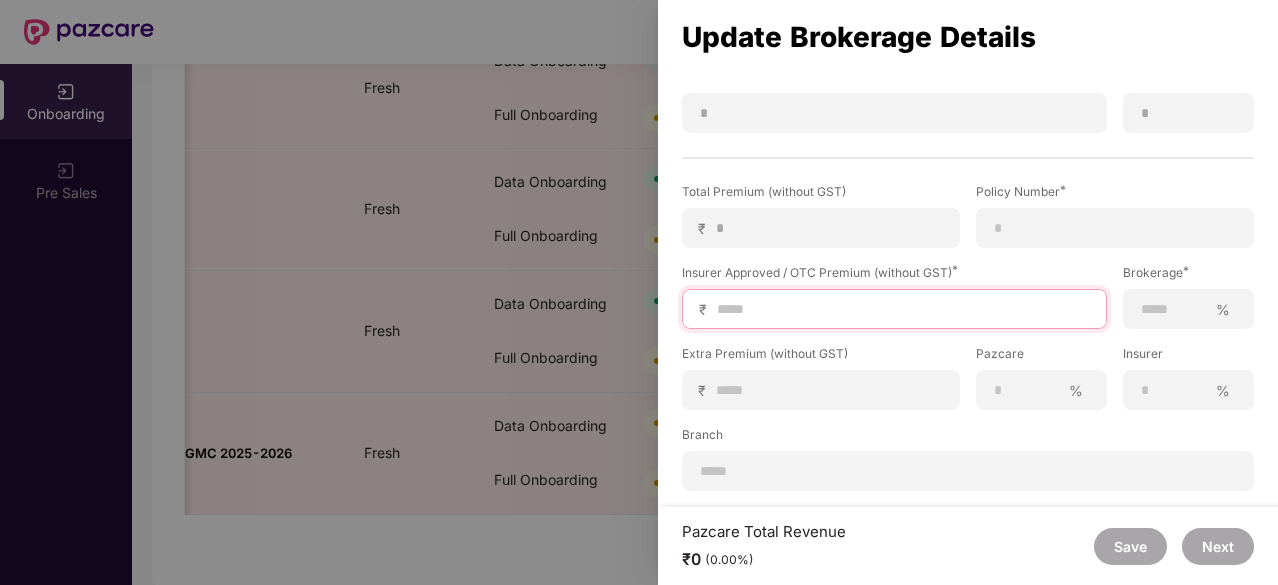 click at bounding box center [902, 309] 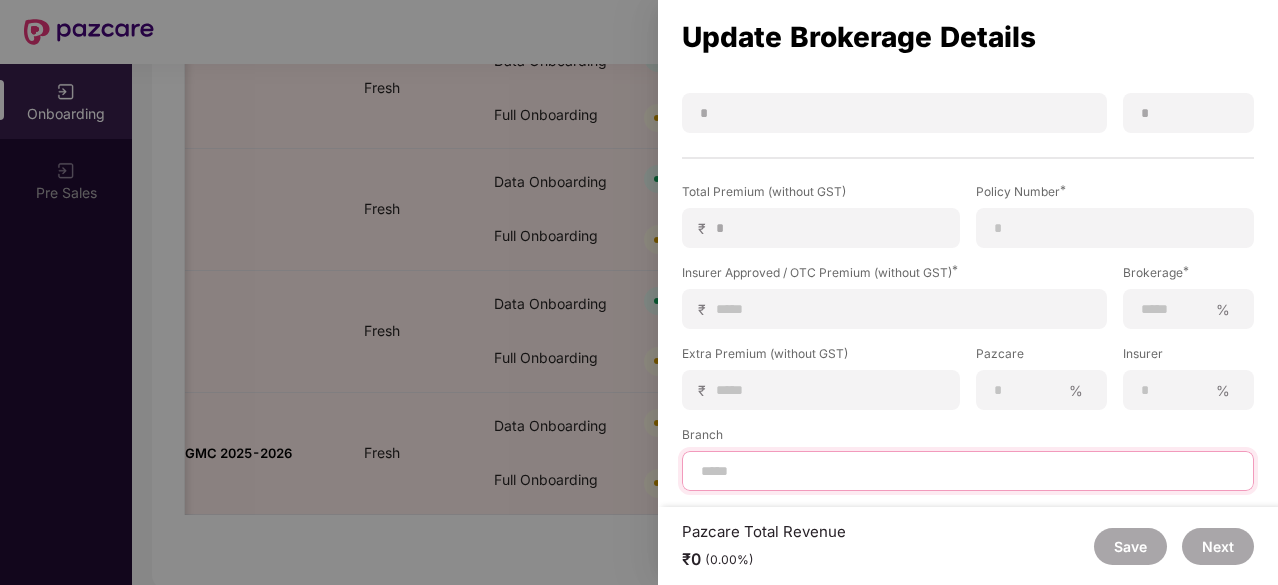 click at bounding box center (968, 471) 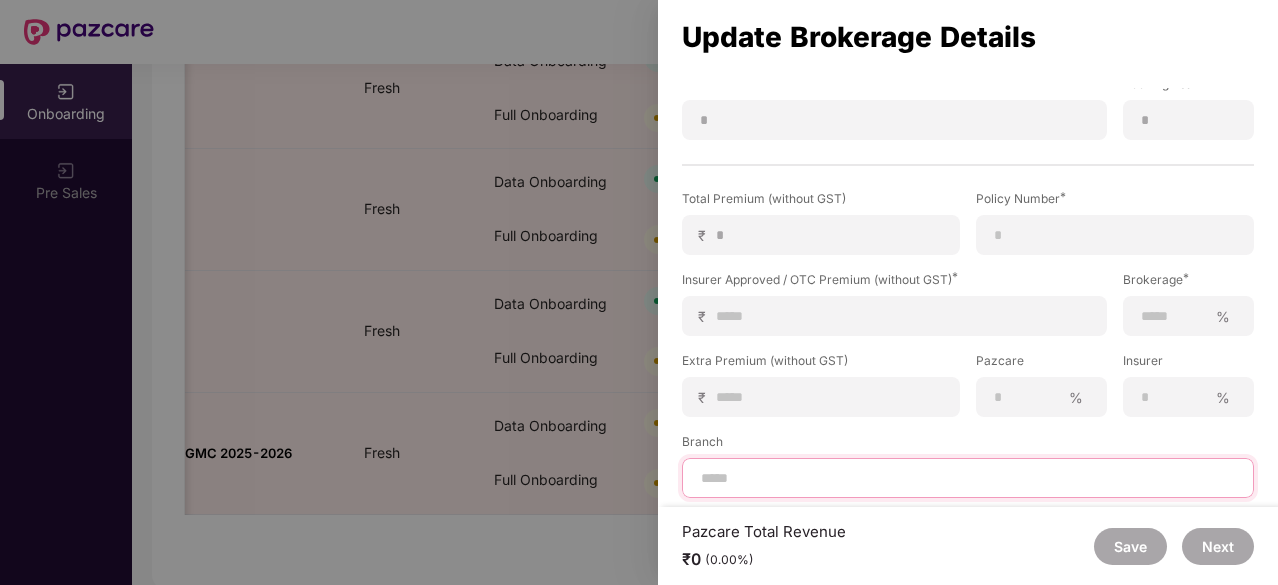 scroll, scrollTop: 394, scrollLeft: 0, axis: vertical 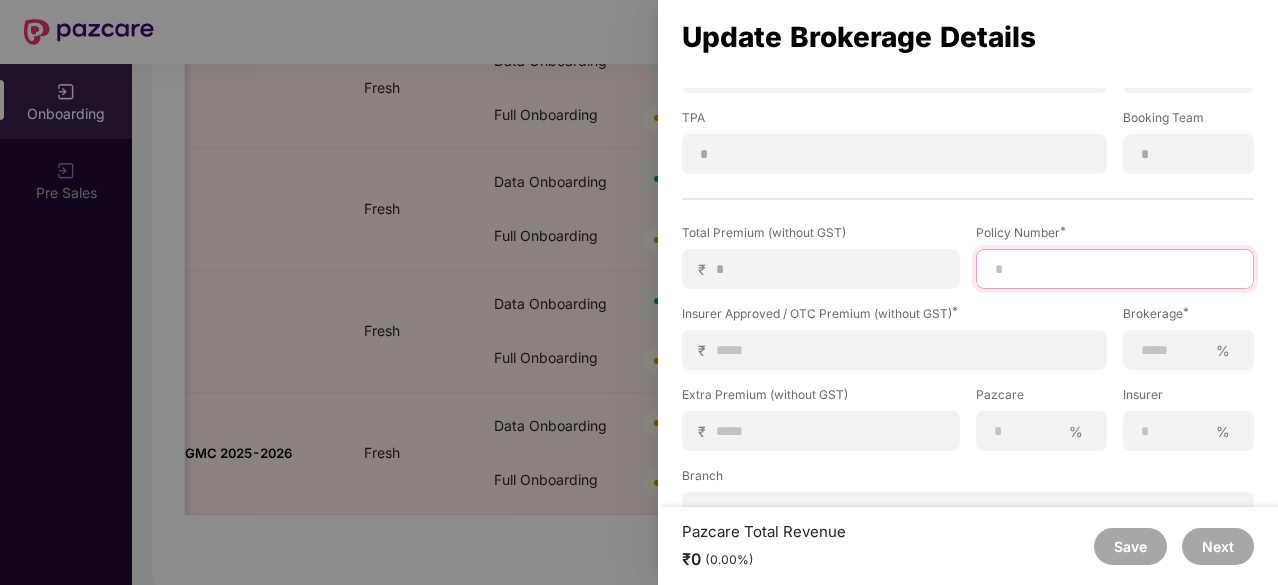 click at bounding box center [1115, 269] 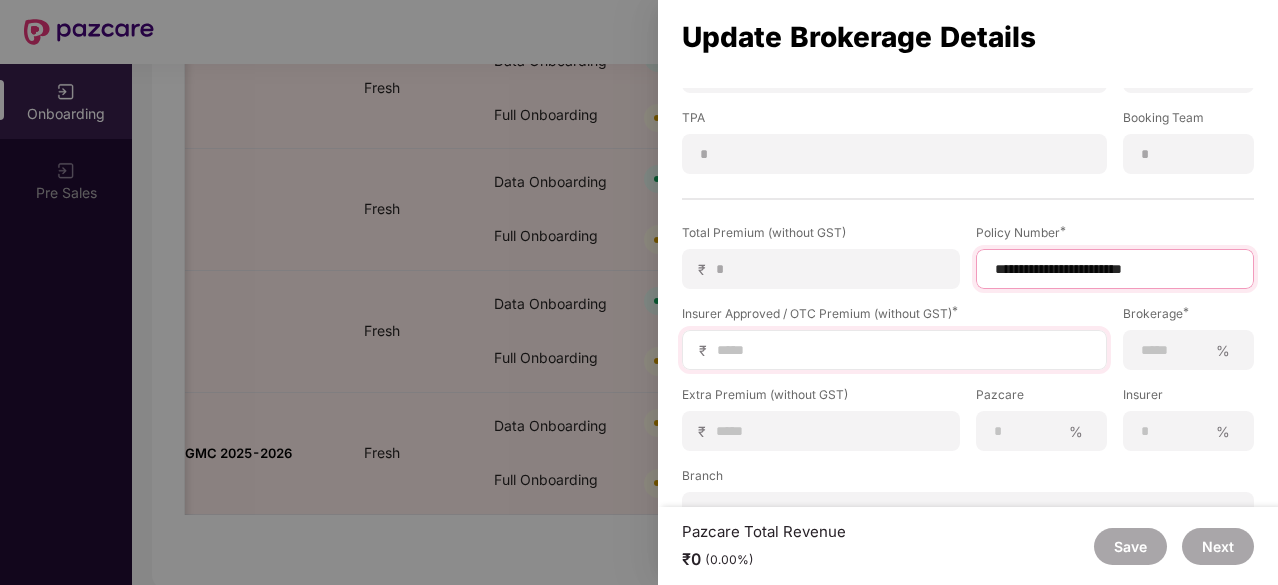 type on "**********" 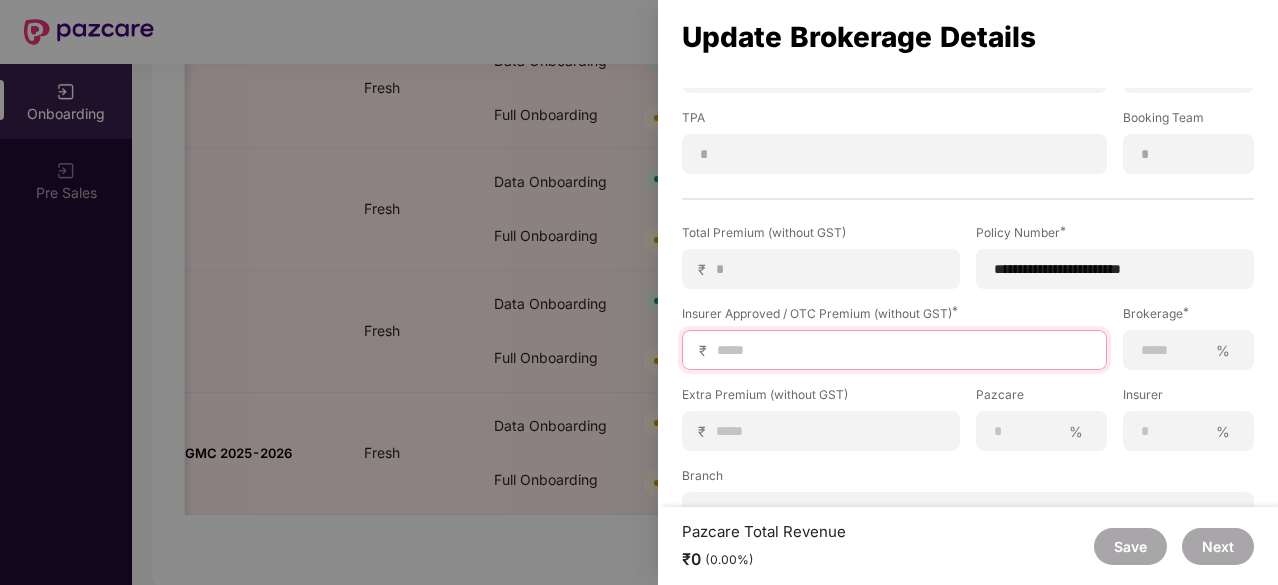 click at bounding box center [902, 350] 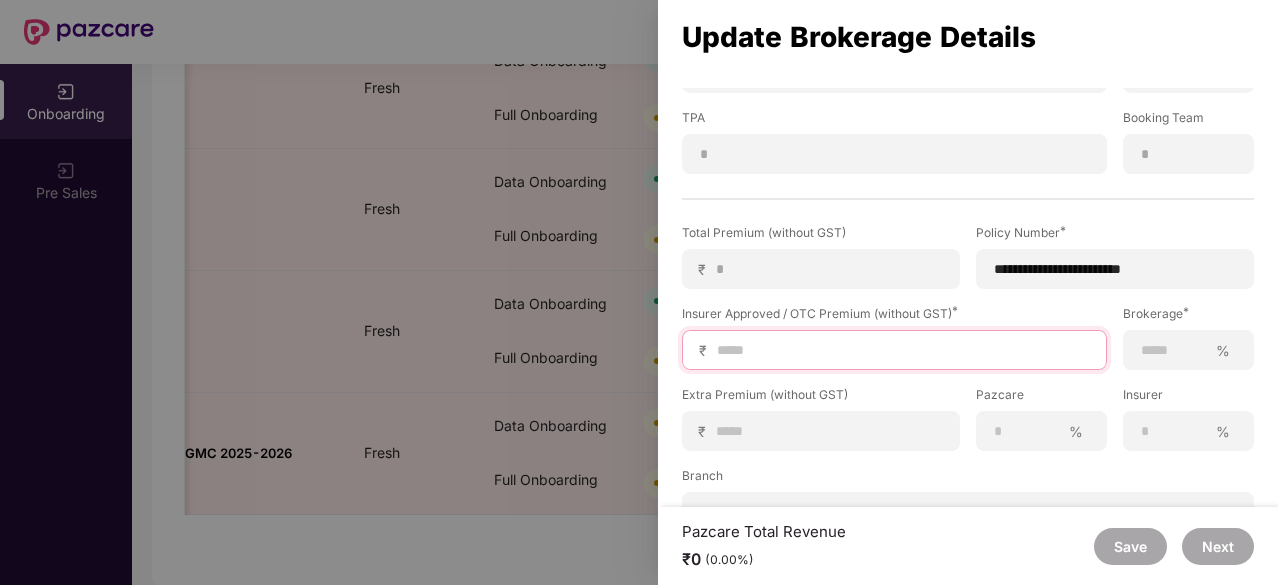 scroll, scrollTop: 394, scrollLeft: 0, axis: vertical 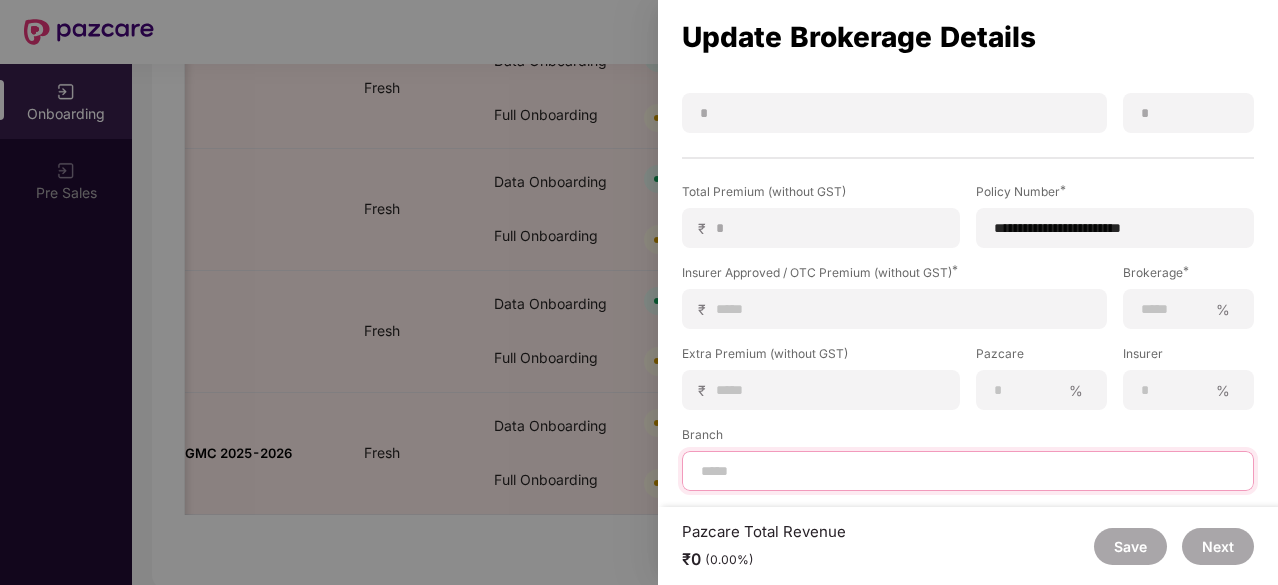click at bounding box center [968, 471] 